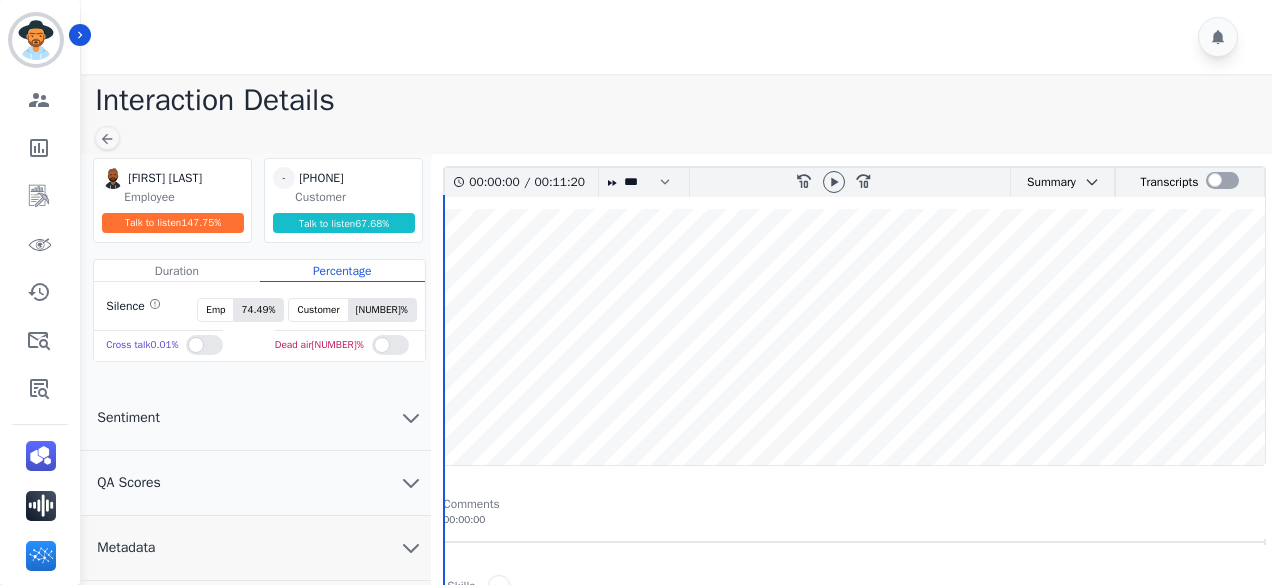 scroll, scrollTop: 0, scrollLeft: 0, axis: both 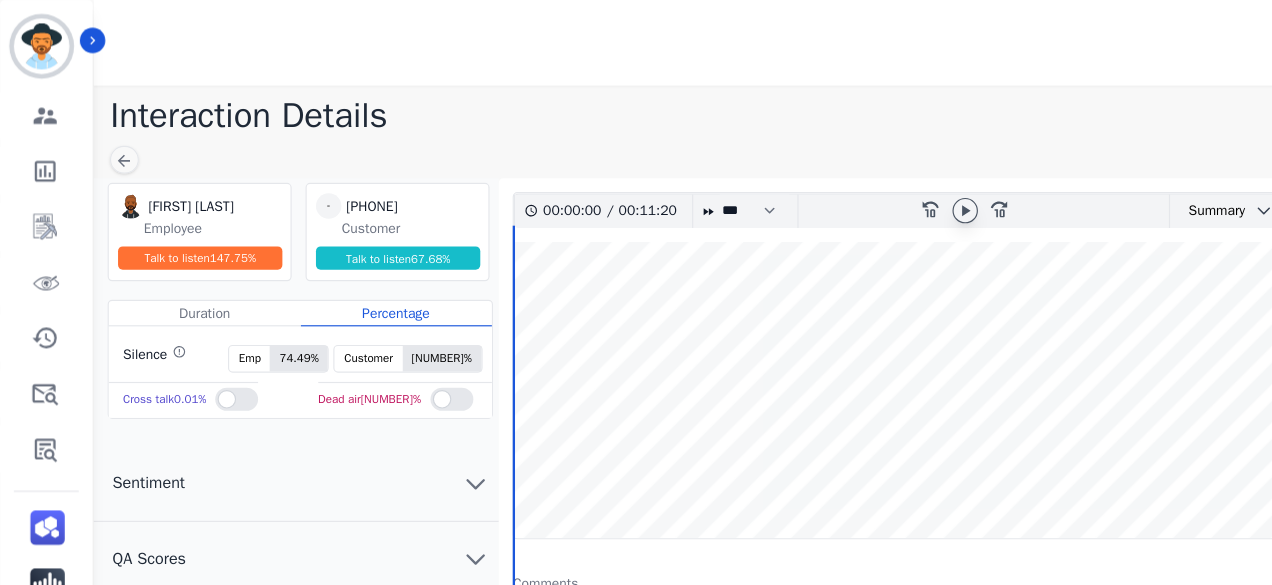 click 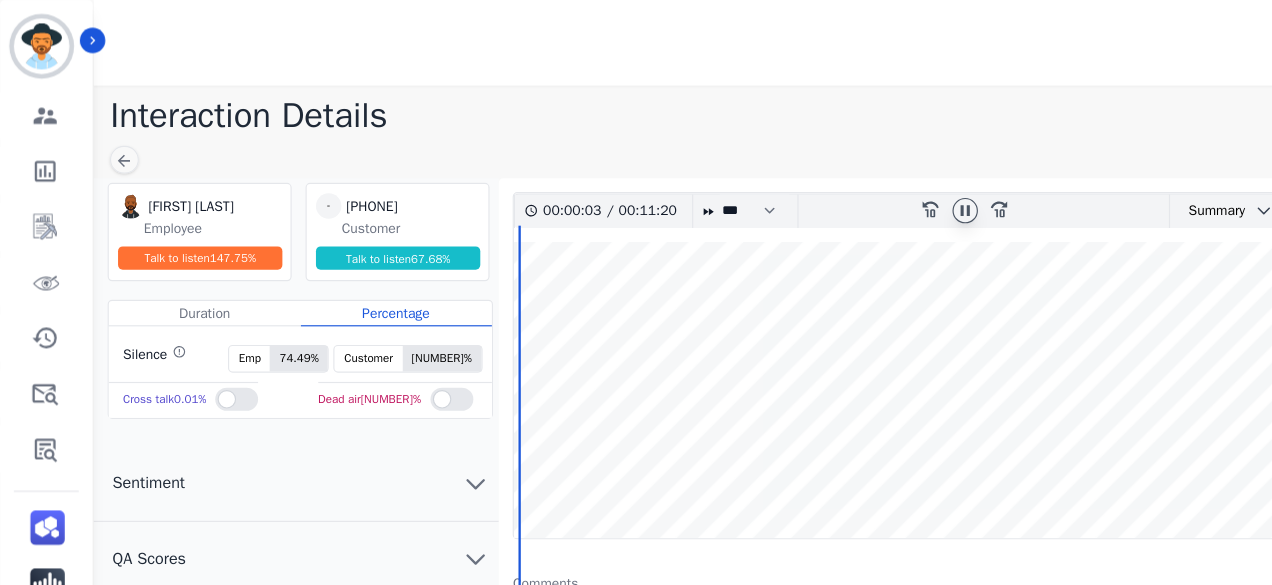 click at bounding box center [854, 337] 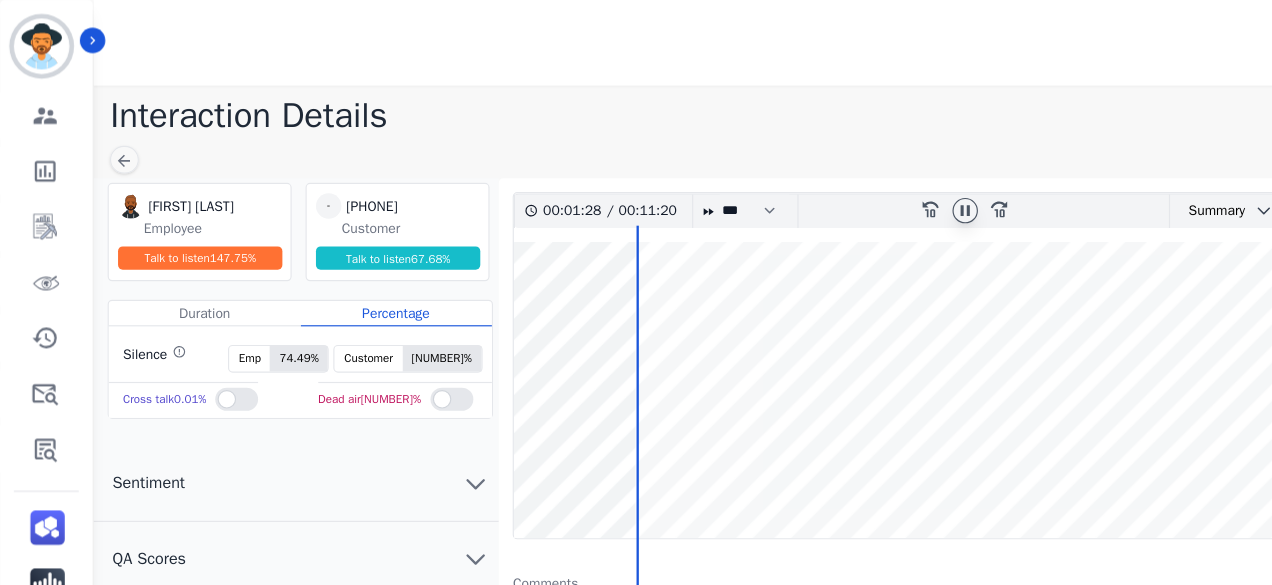 click at bounding box center (854, 337) 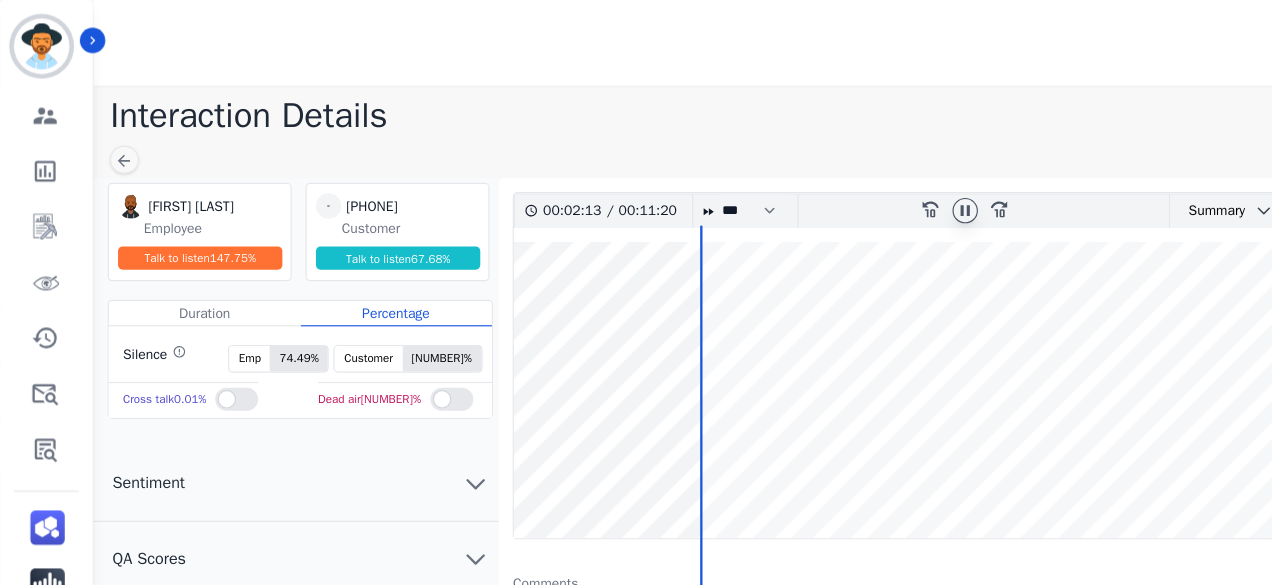 click at bounding box center [854, 337] 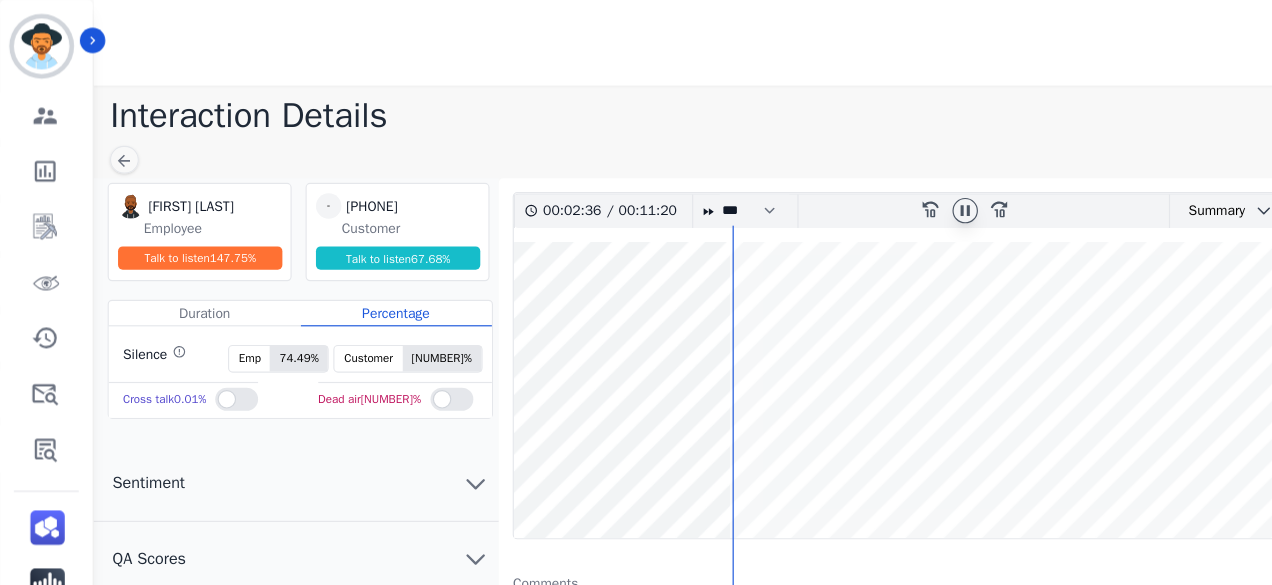 click at bounding box center (854, 337) 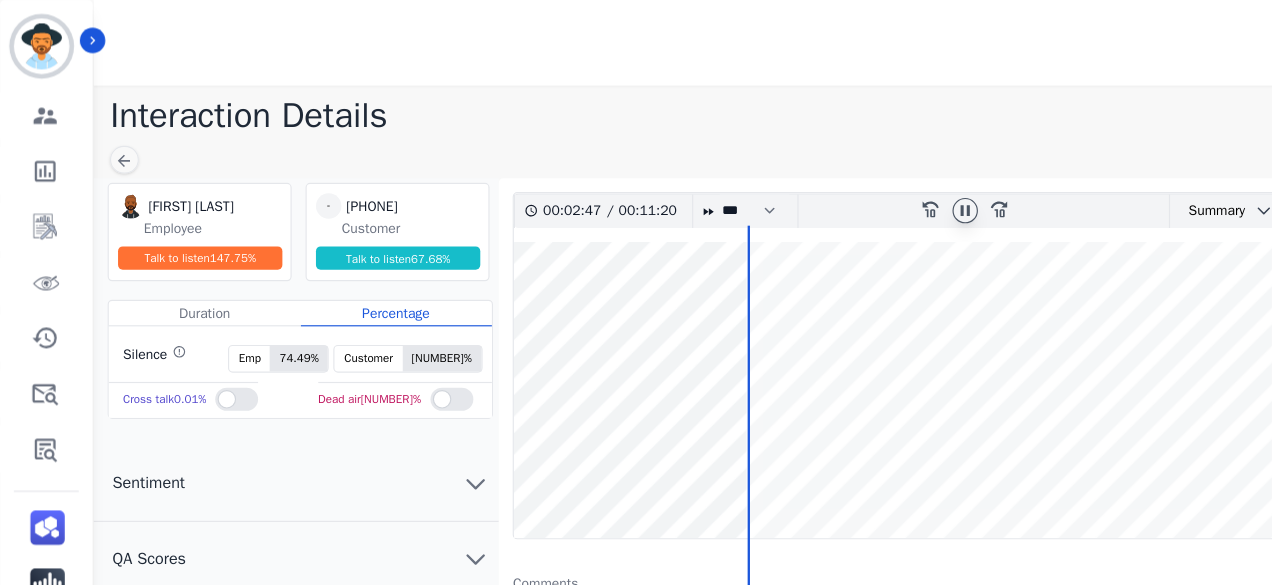 click at bounding box center (854, 337) 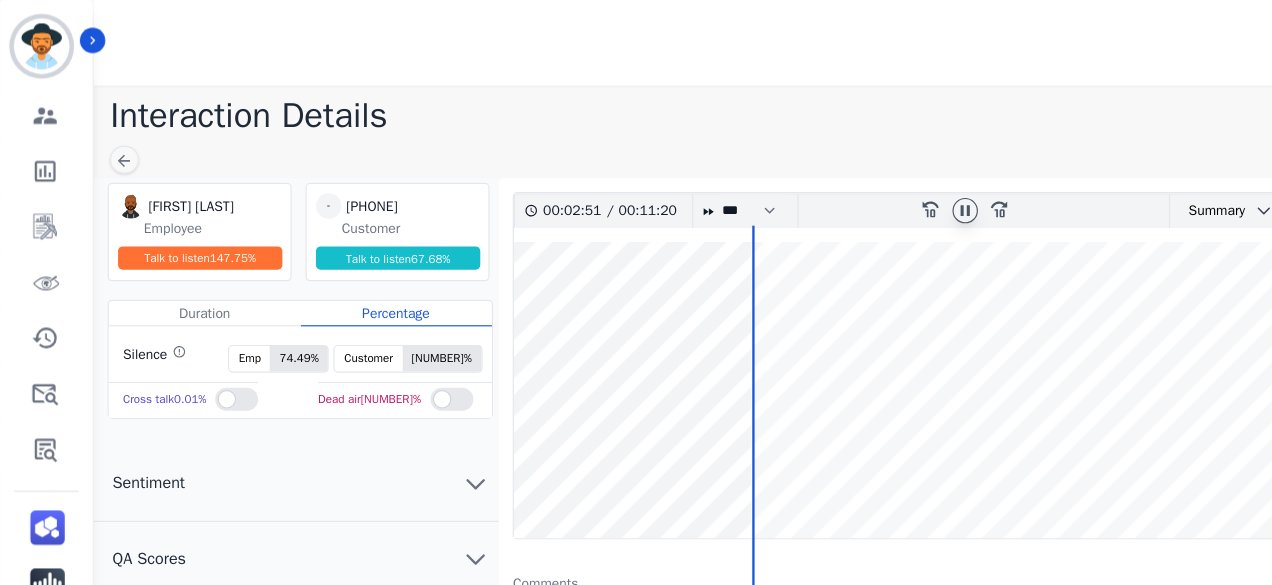 click at bounding box center [854, 337] 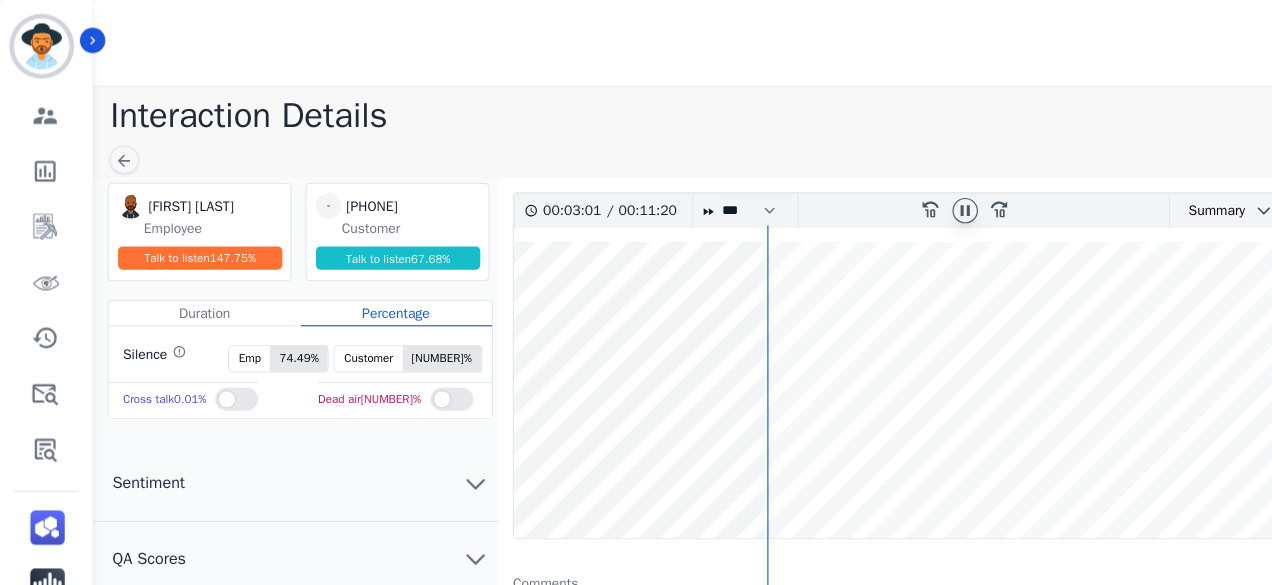 click at bounding box center (854, 337) 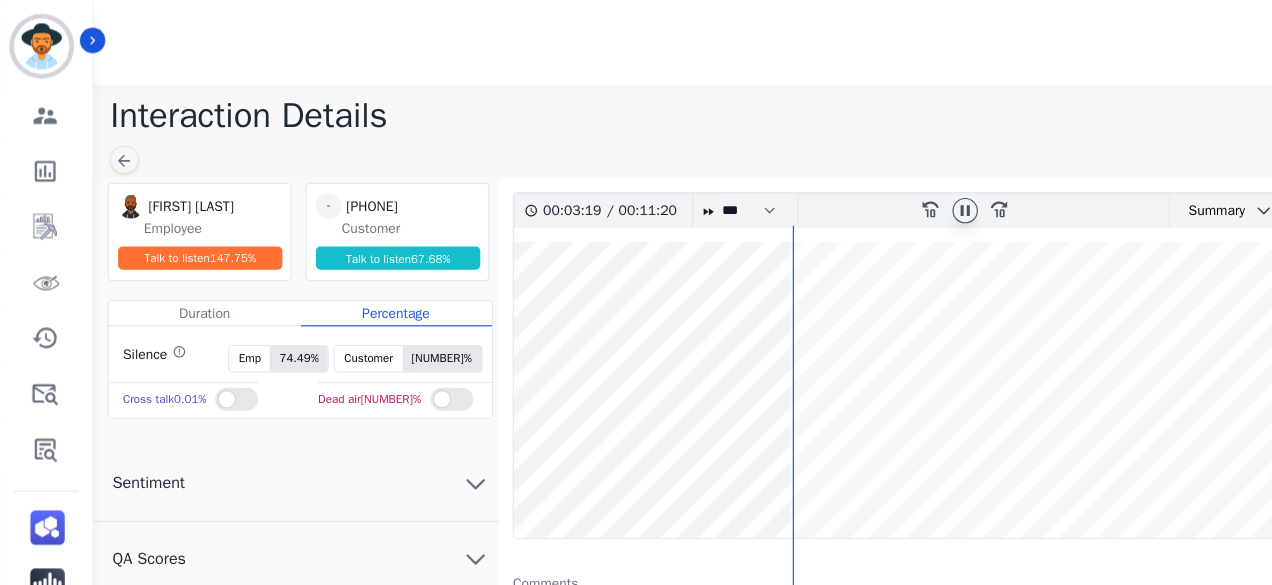 click at bounding box center (854, 337) 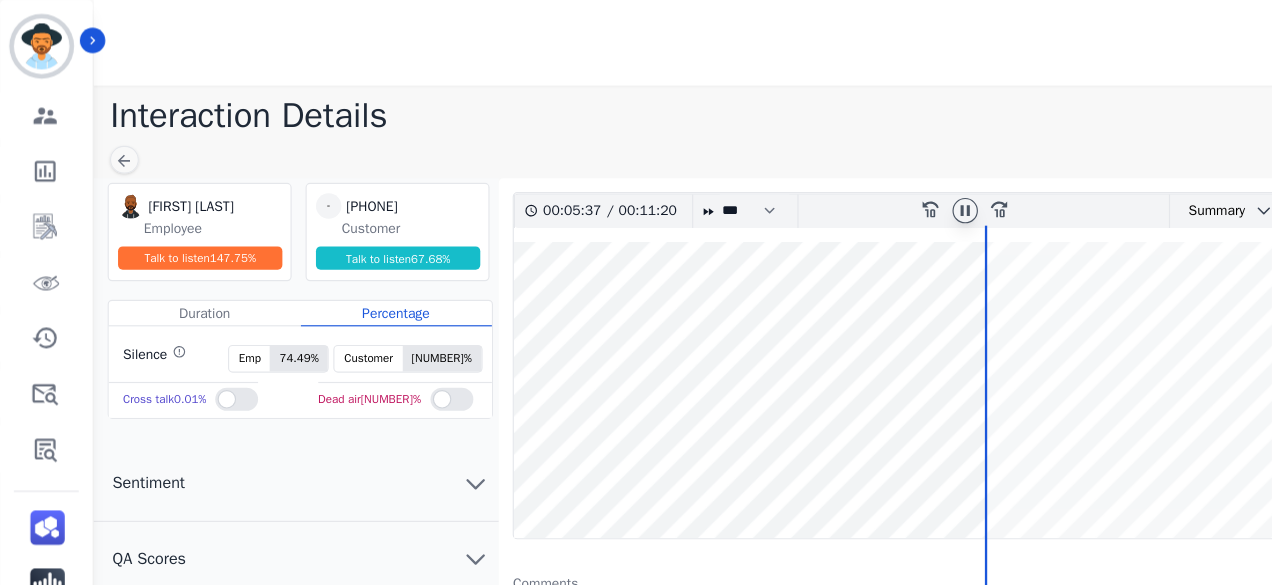 click at bounding box center (854, 337) 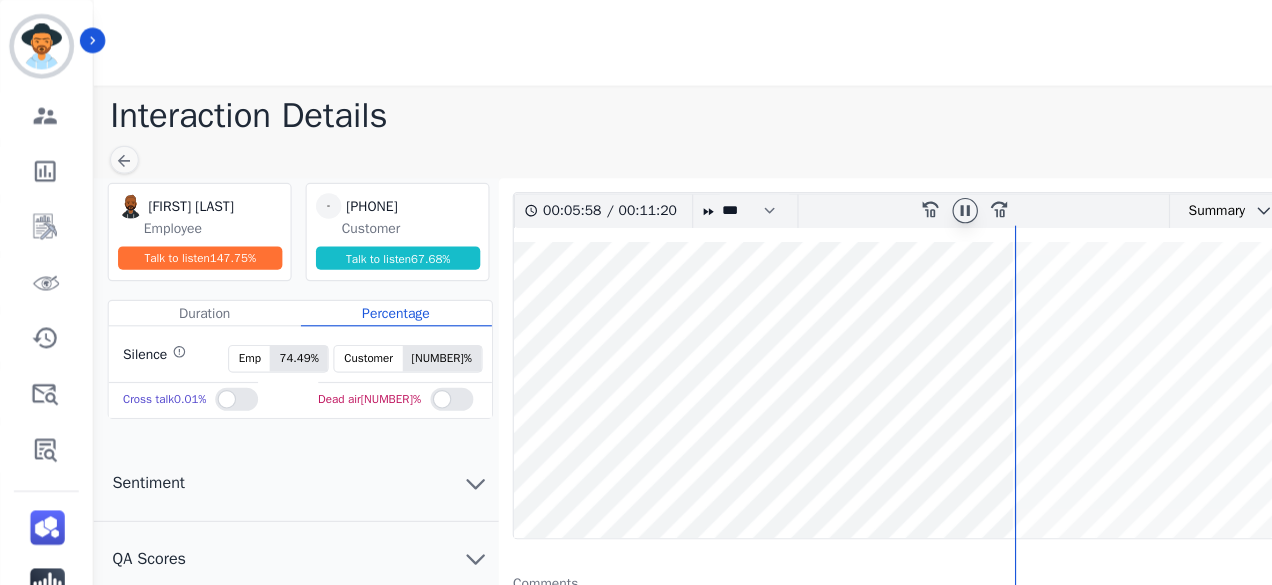 click at bounding box center [854, 337] 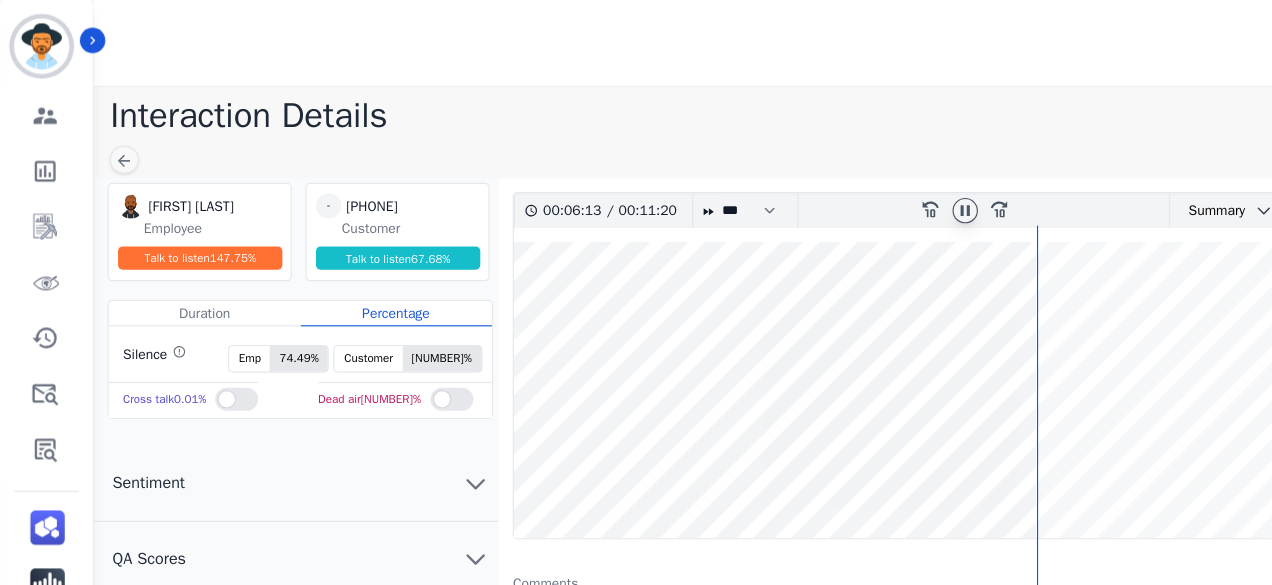 click at bounding box center (854, 337) 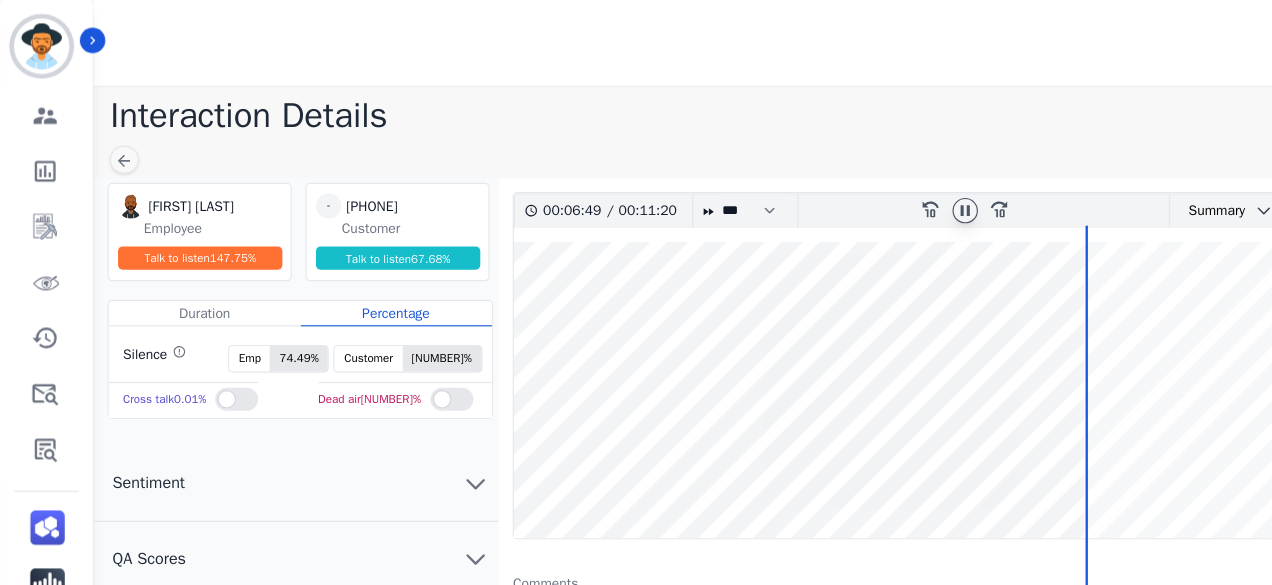 click at bounding box center (854, 337) 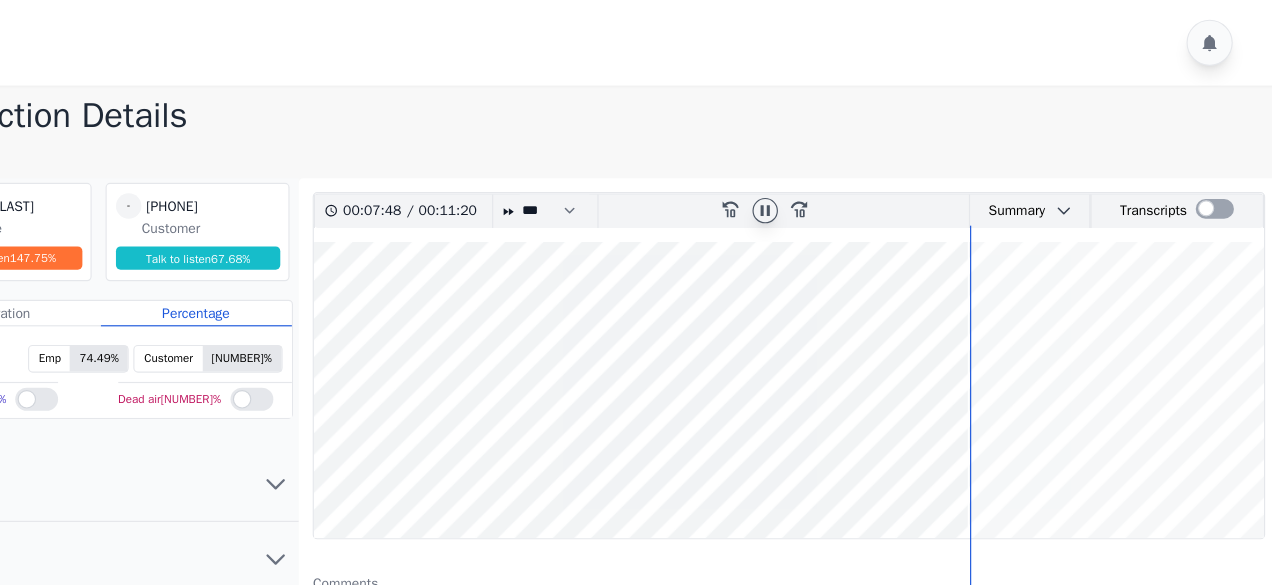 scroll, scrollTop: 0, scrollLeft: 0, axis: both 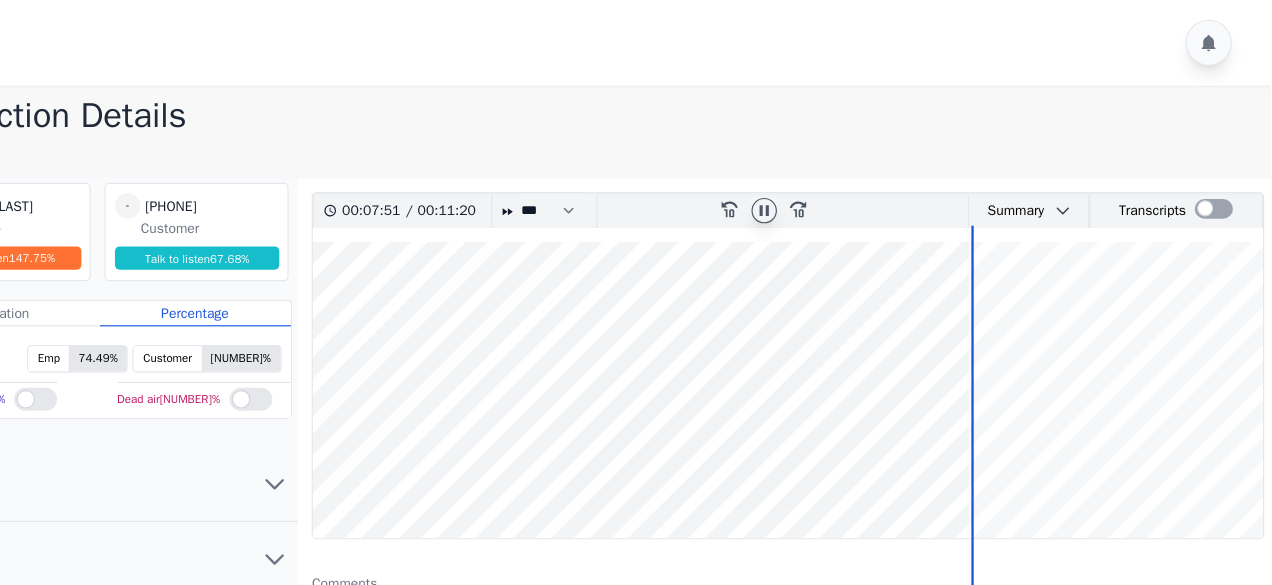 click at bounding box center [854, 337] 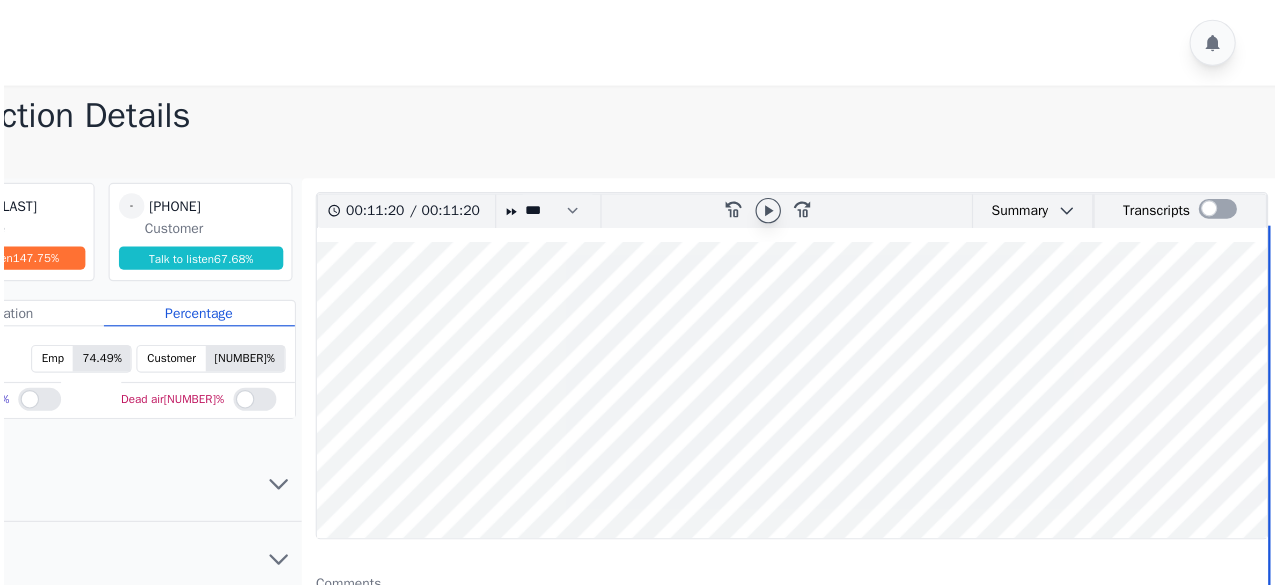 scroll, scrollTop: 0, scrollLeft: 0, axis: both 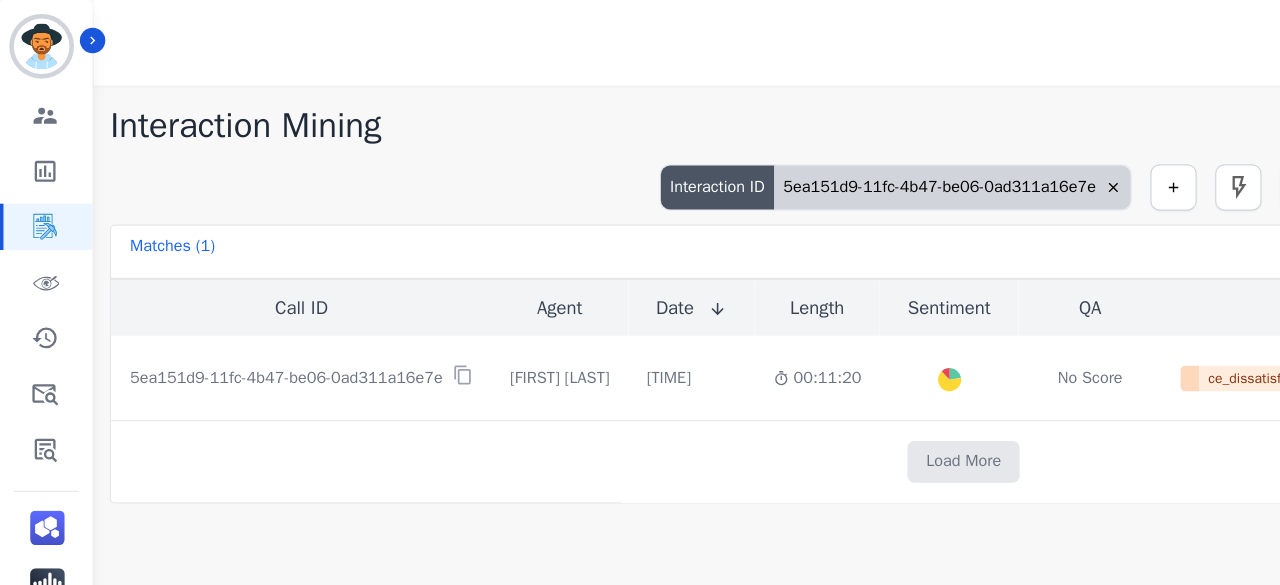 click on "5ea151d9-11fc-4b47-be06-0ad311a16e7e" at bounding box center [823, 162] 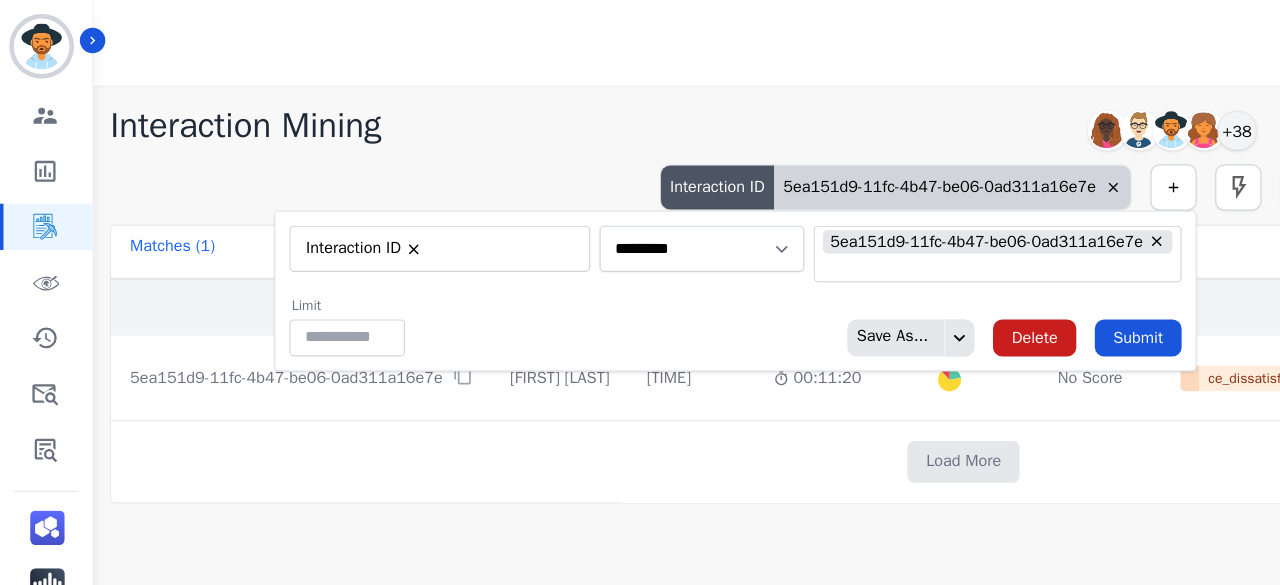 type on "**" 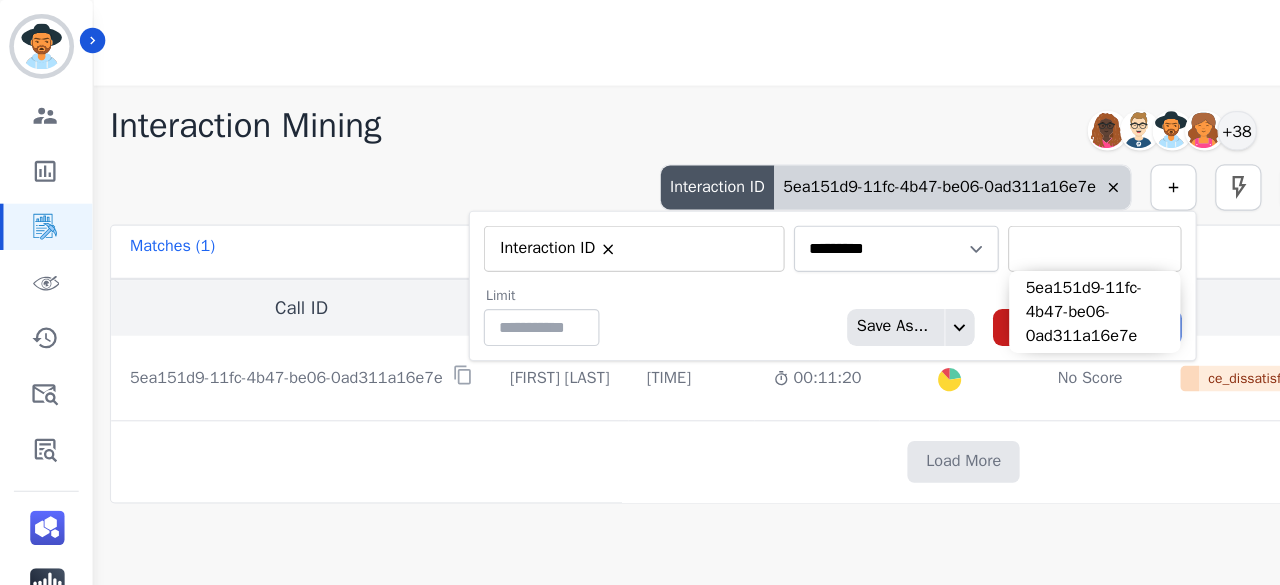 click at bounding box center [946, 215] 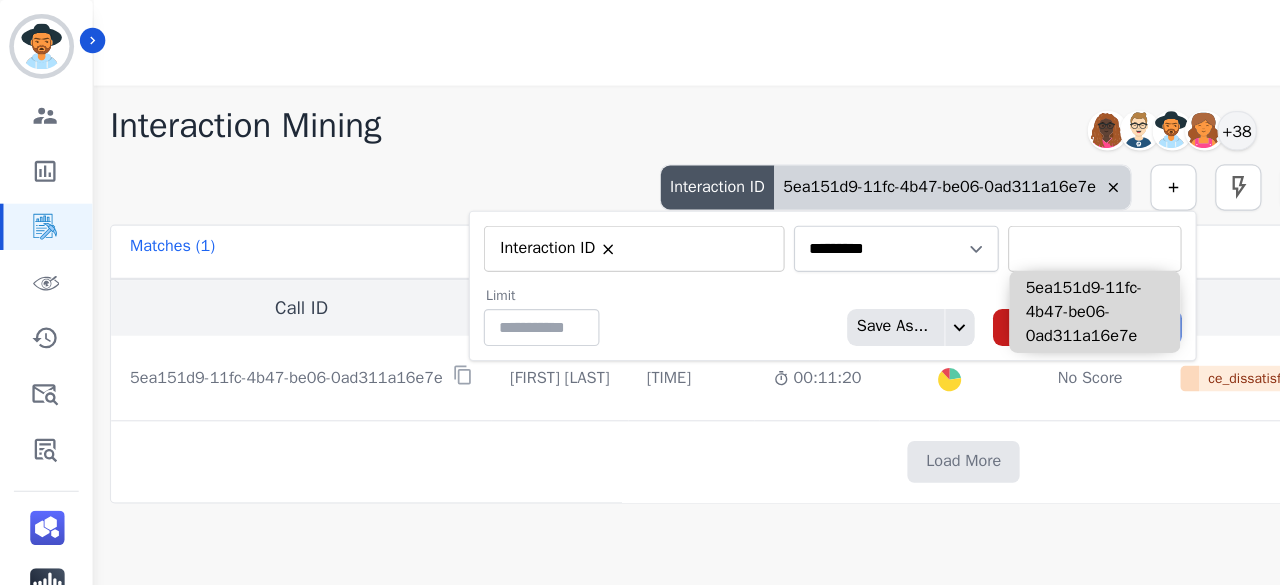 paste on "**********" 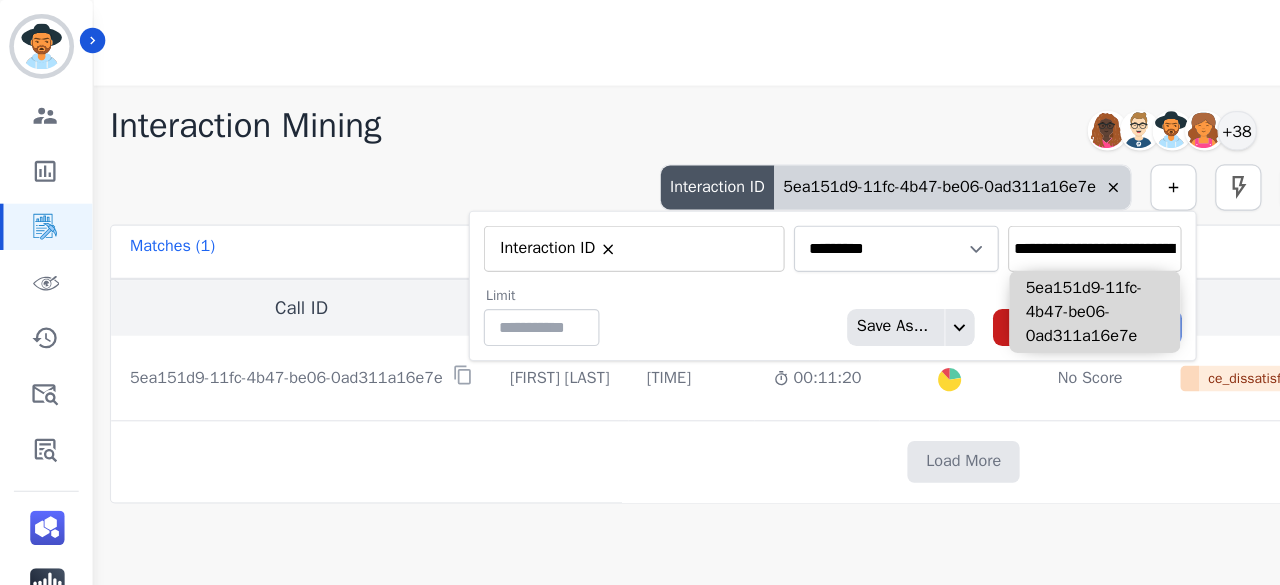 scroll, scrollTop: 0, scrollLeft: 91, axis: horizontal 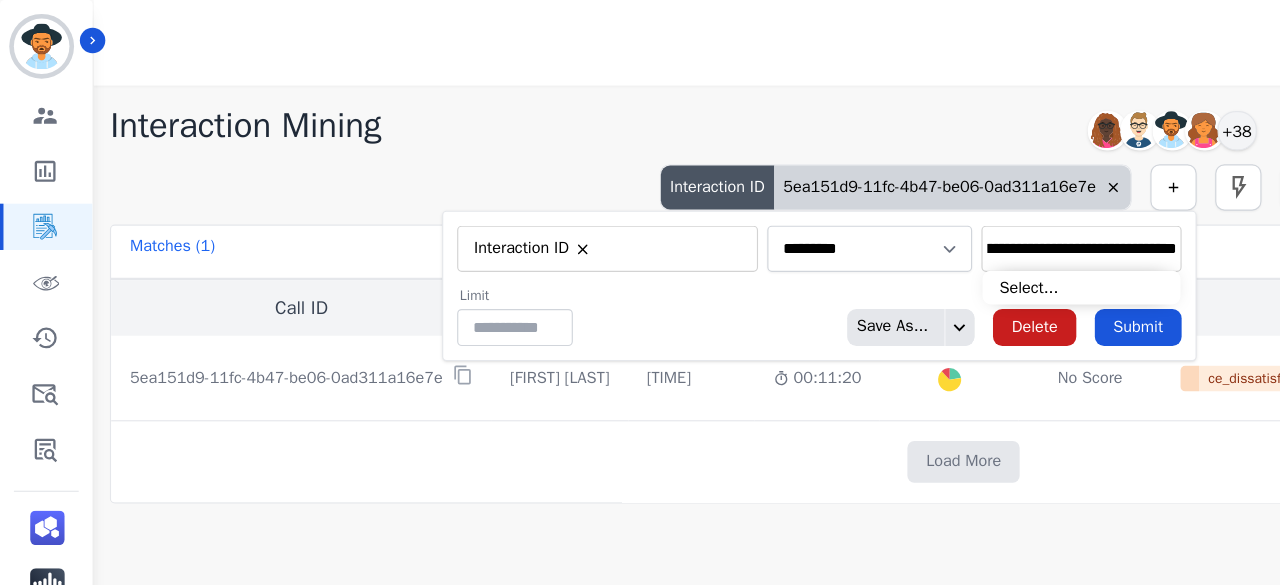 type on "**********" 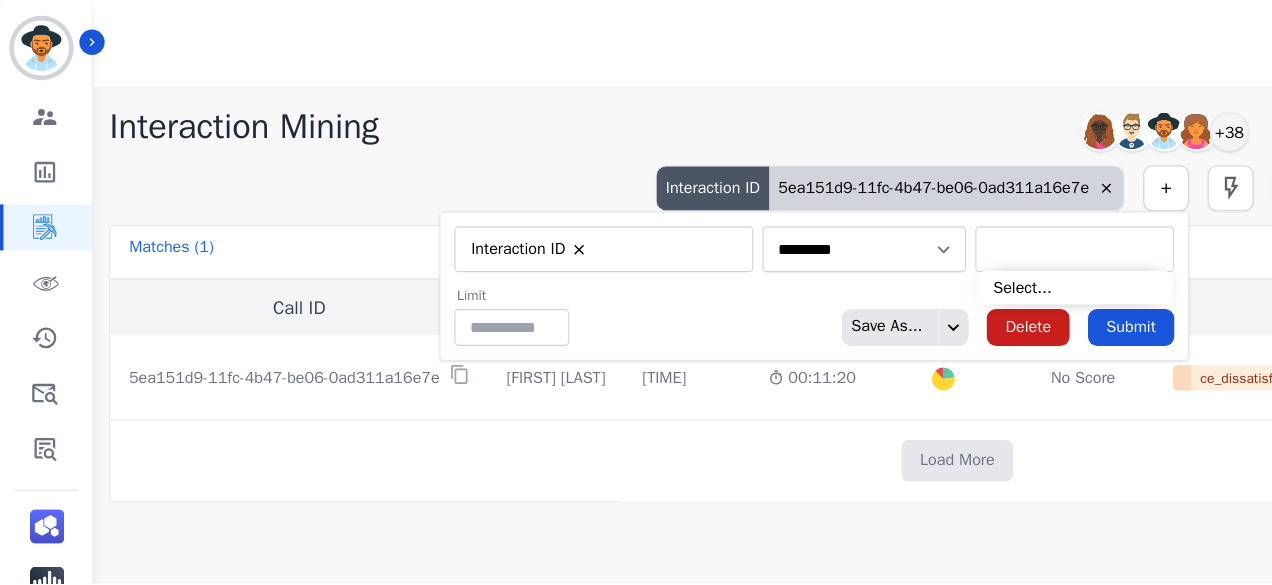 scroll, scrollTop: 0, scrollLeft: 0, axis: both 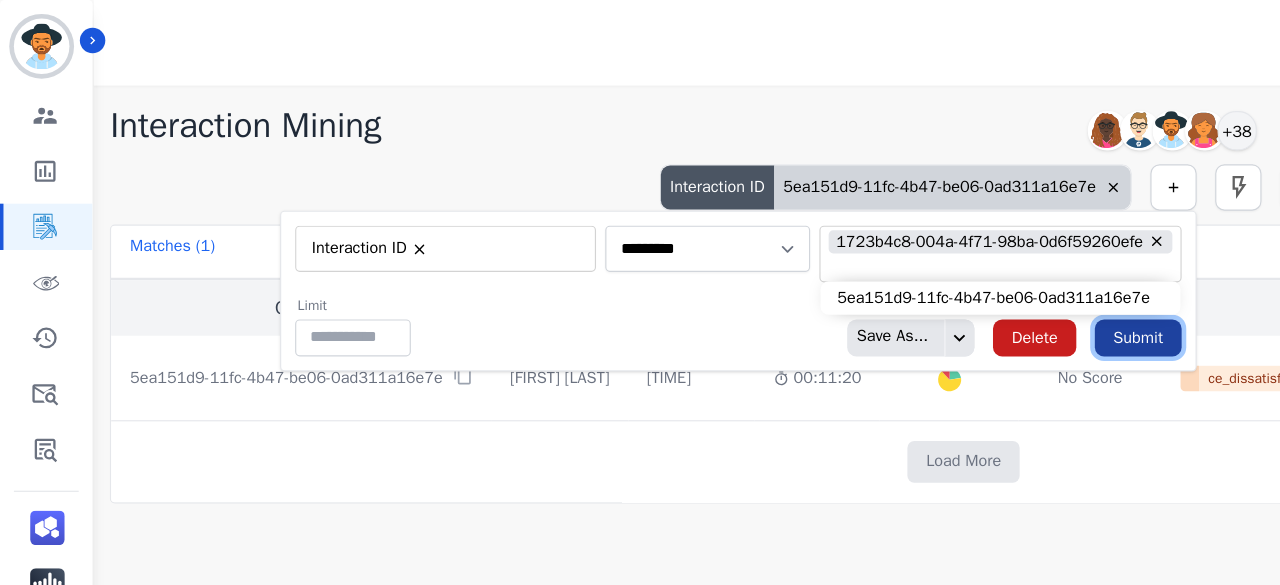 click on "Submit" at bounding box center [983, 292] 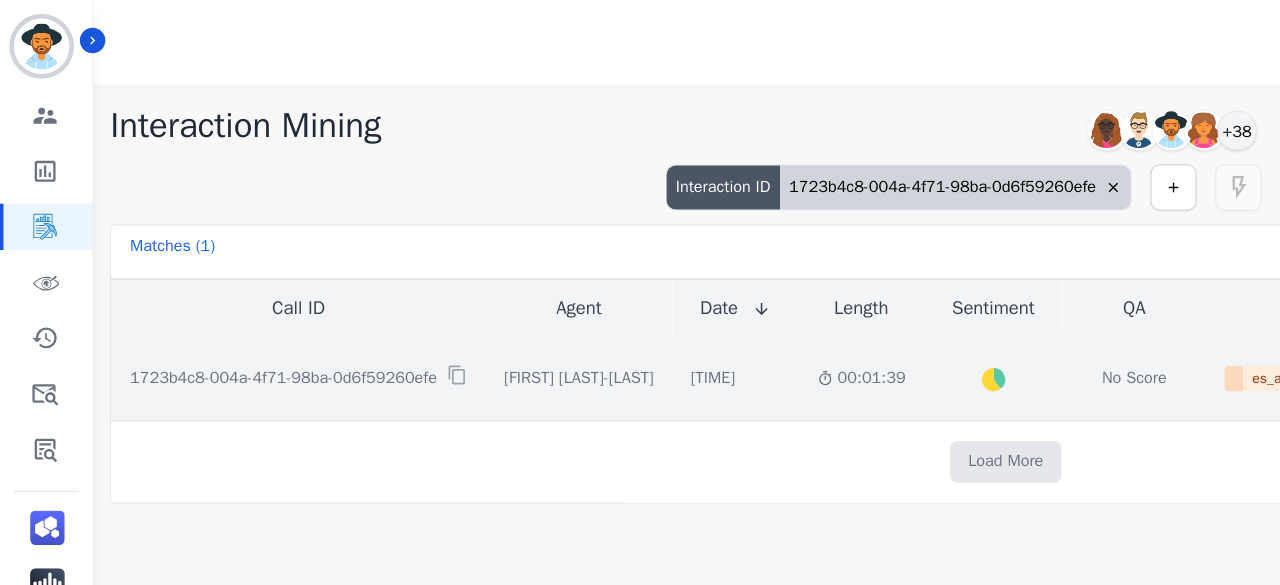 click on "Created with Highcharts 10.2.0   Overall   Positive:   39.6   ( 39.6 )%   Neutral:   60.4   ( 60.4 )%   Negative:   0   ( 0 )%" 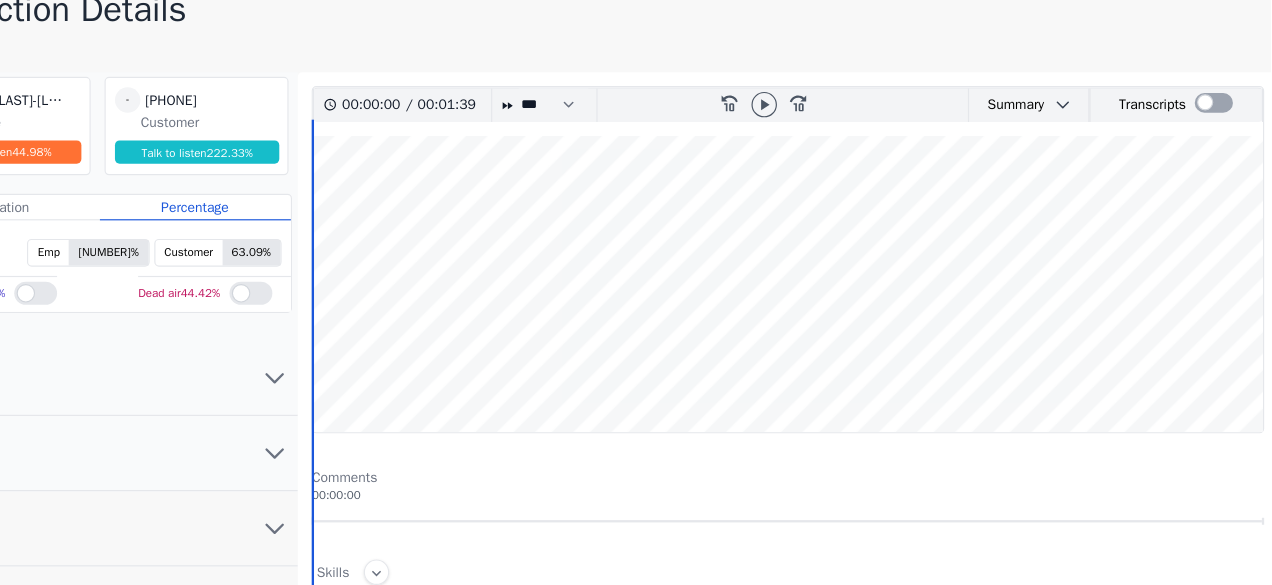 scroll, scrollTop: 68, scrollLeft: 0, axis: vertical 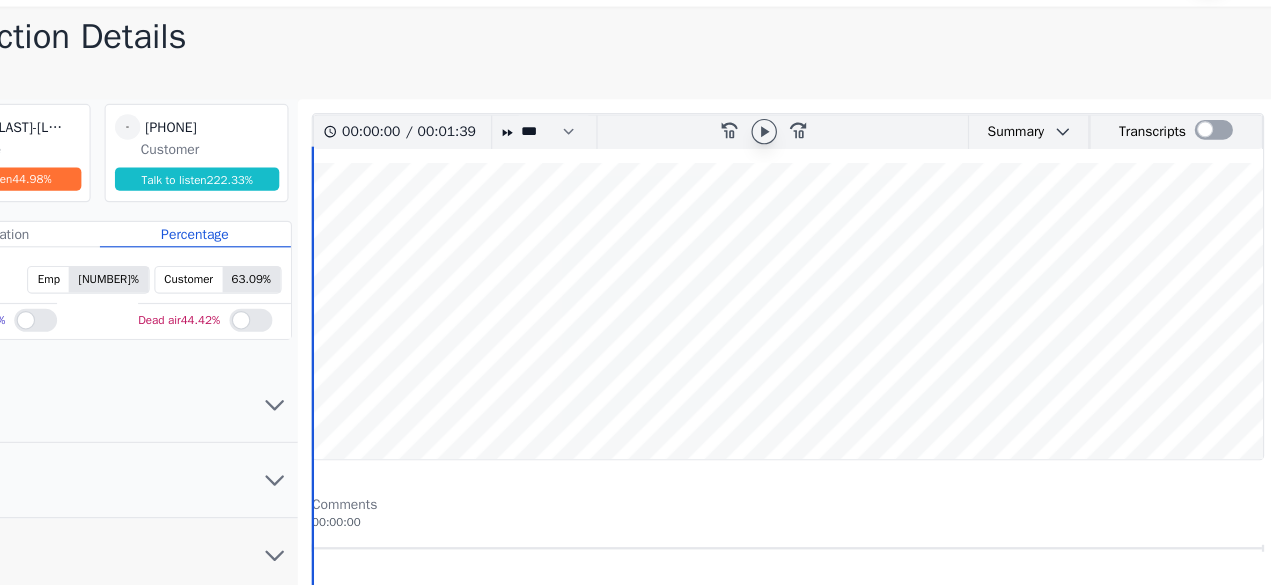 click 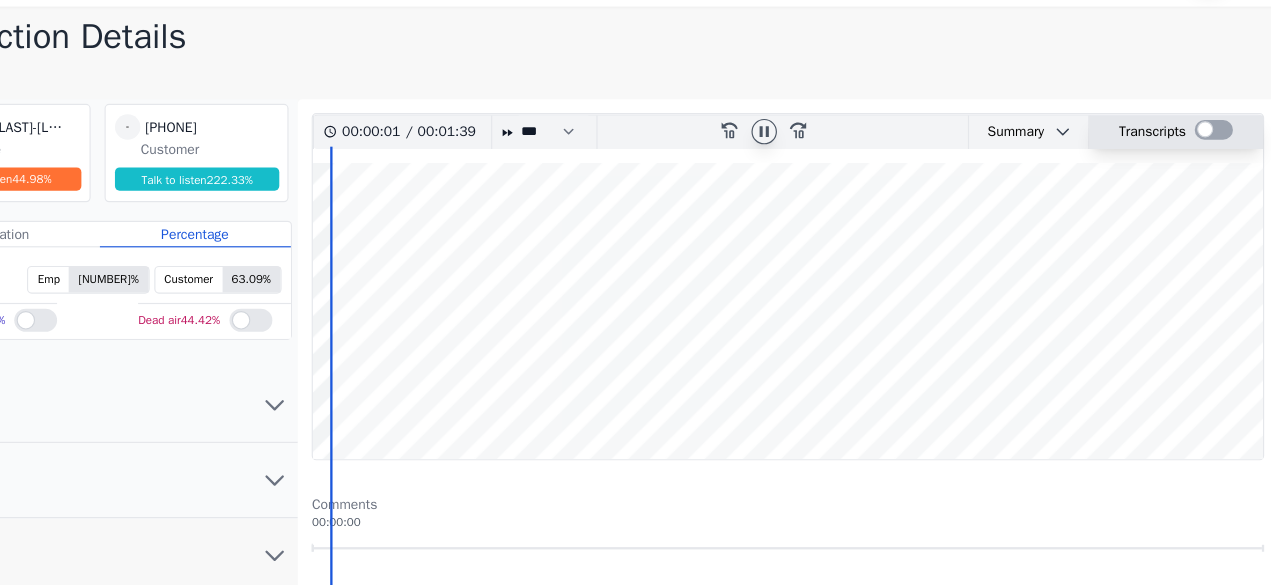 click at bounding box center [1222, 112] 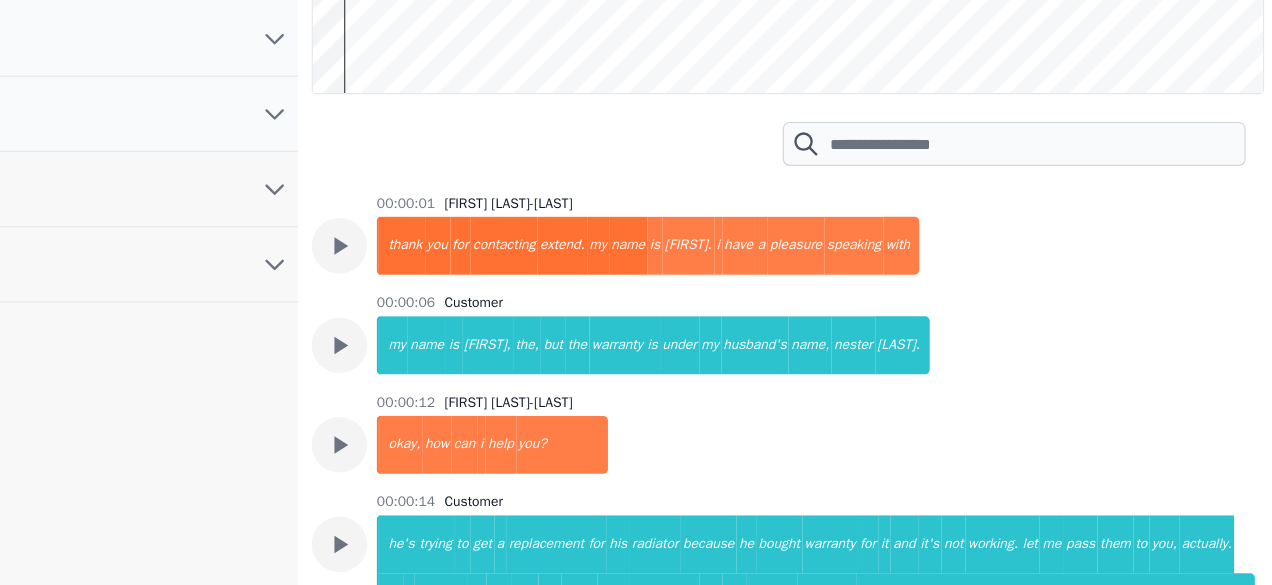 scroll, scrollTop: 329, scrollLeft: 0, axis: vertical 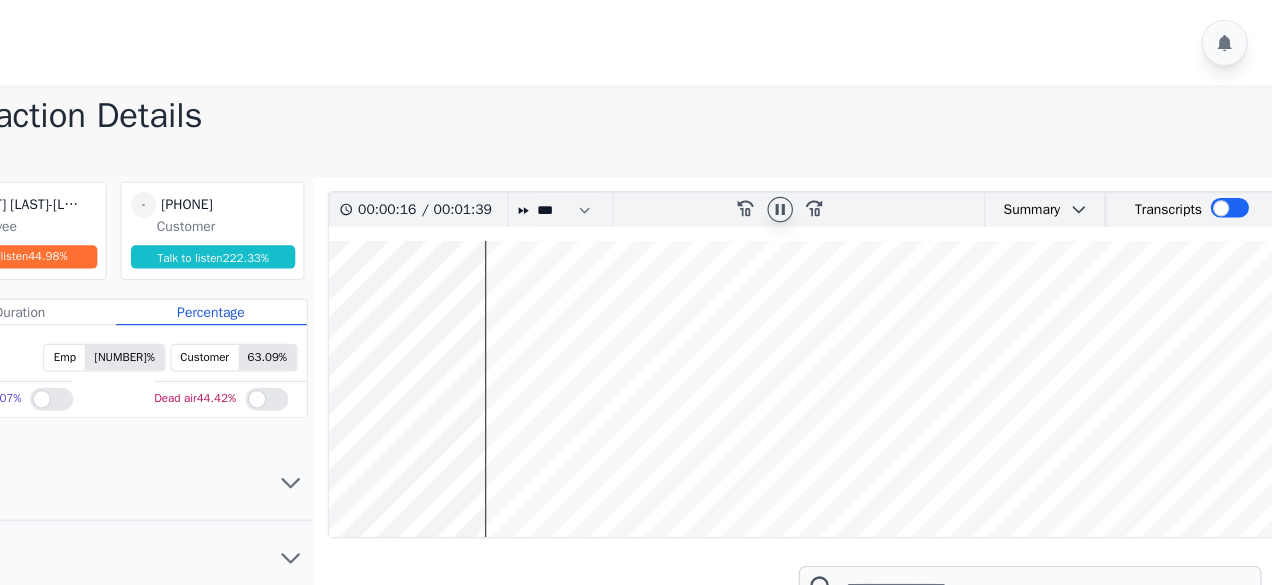 click at bounding box center (854, 336) 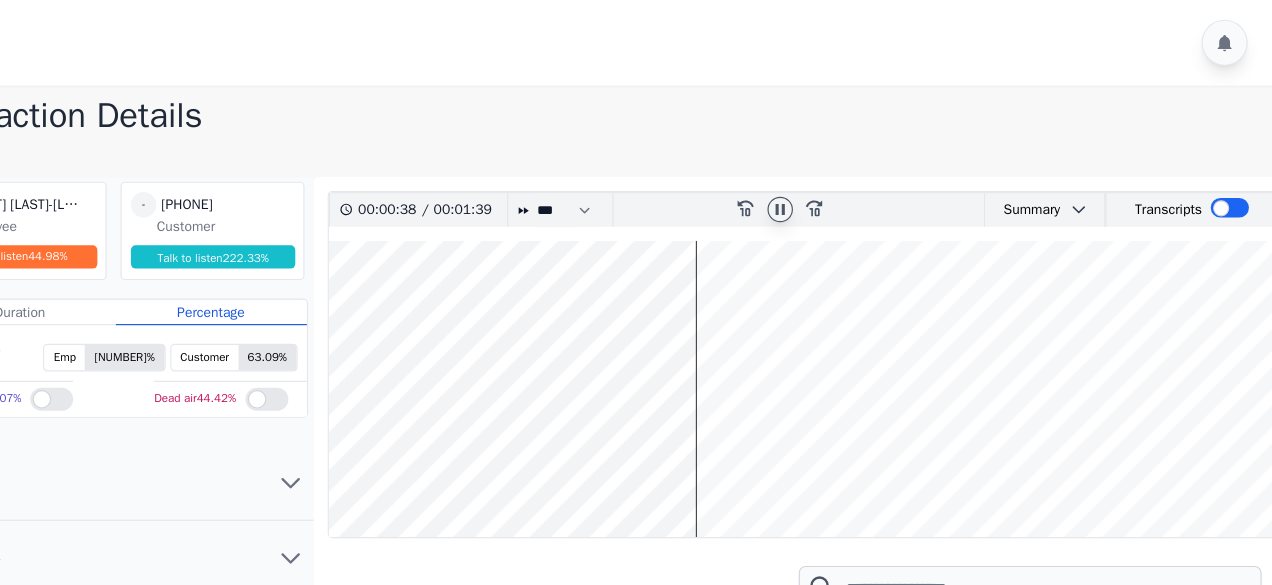 click at bounding box center (854, 336) 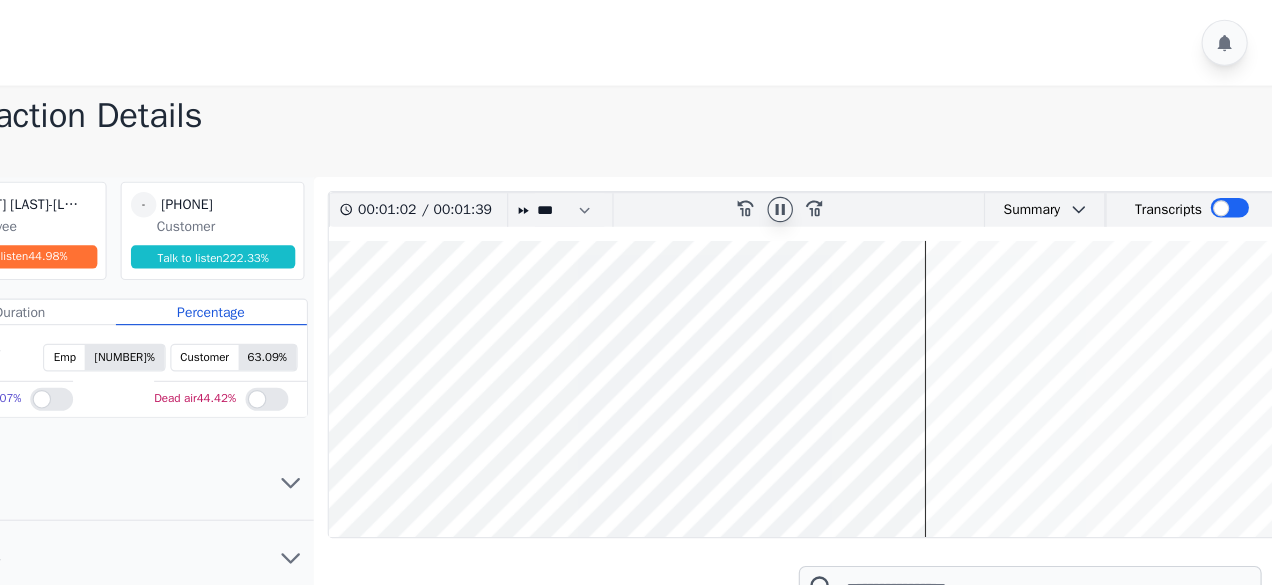 scroll, scrollTop: 430, scrollLeft: 0, axis: vertical 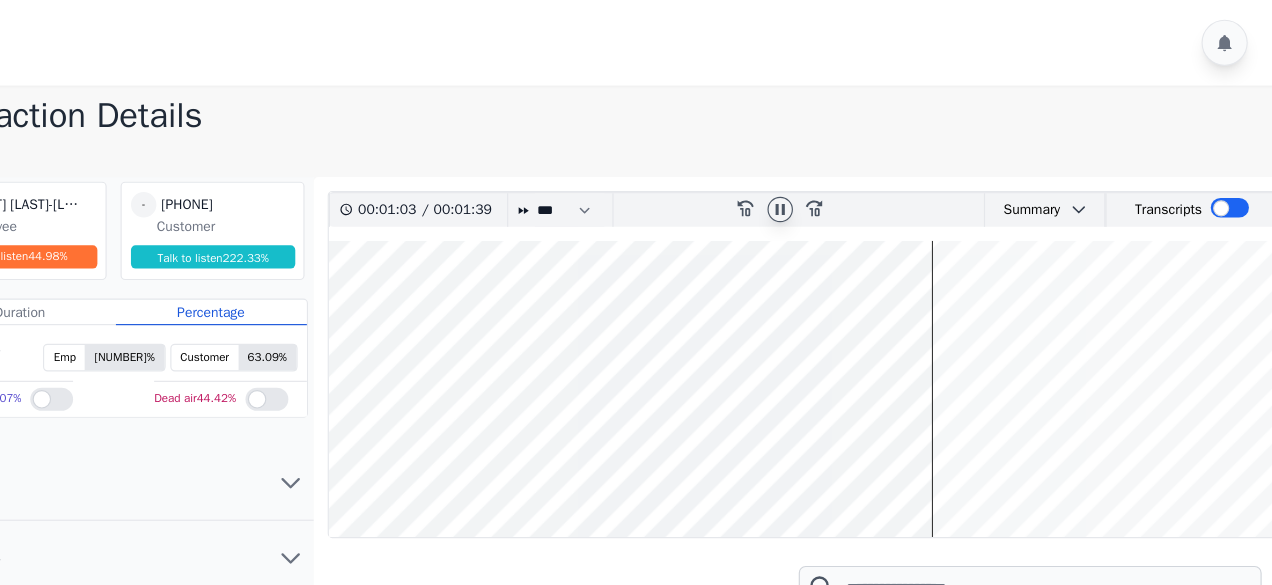 click at bounding box center (854, 336) 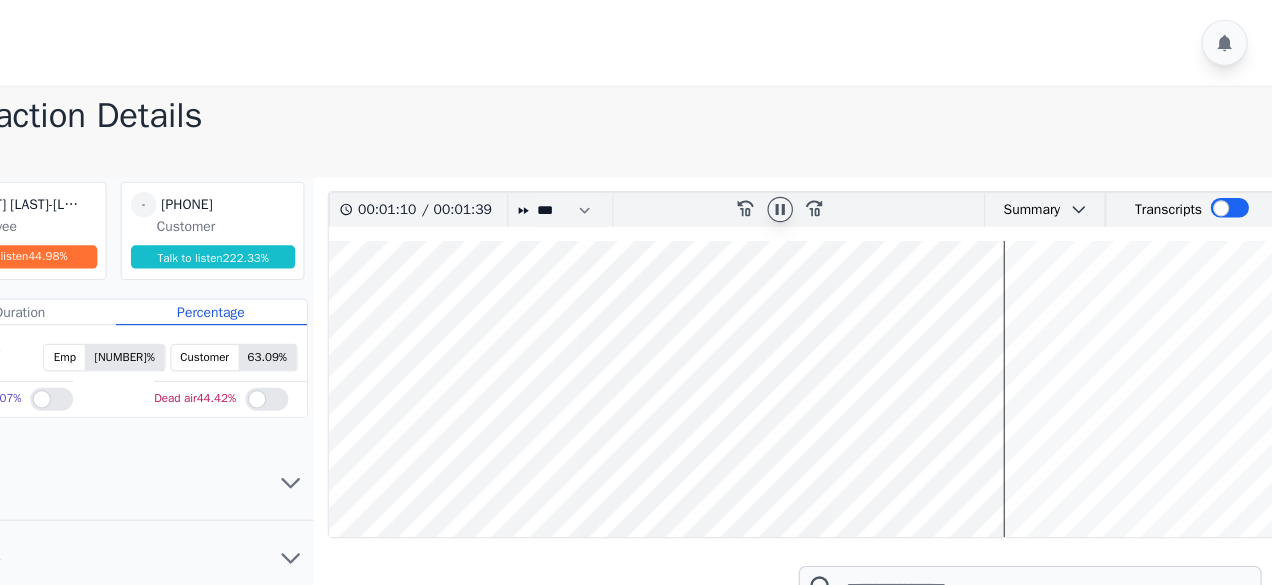 click at bounding box center [854, 336] 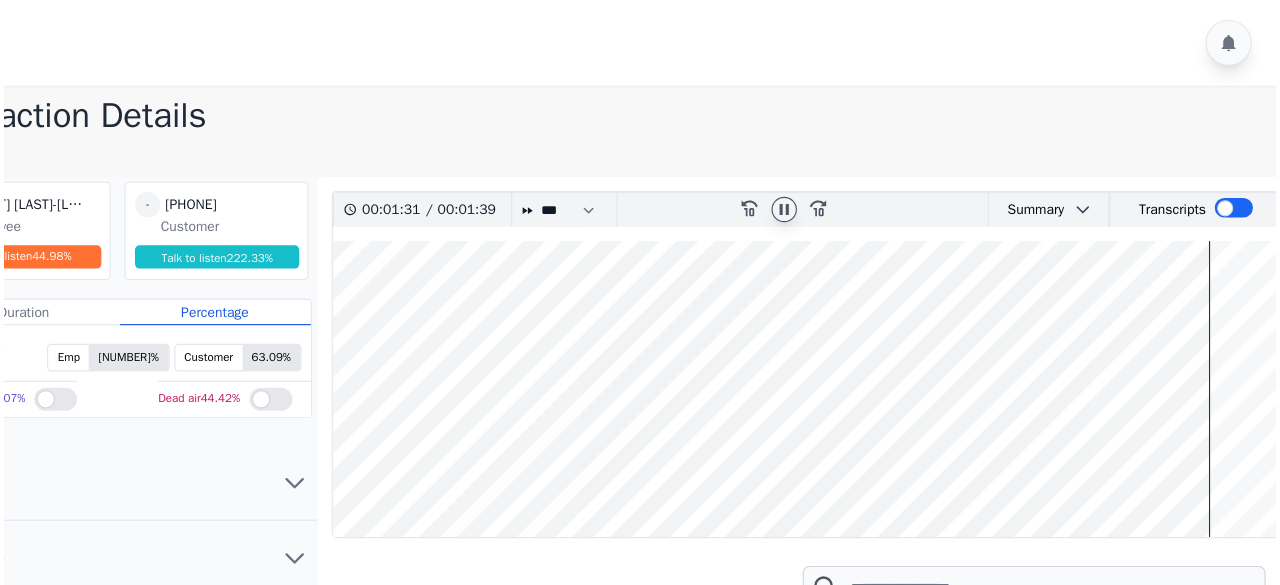 scroll, scrollTop: 860, scrollLeft: 0, axis: vertical 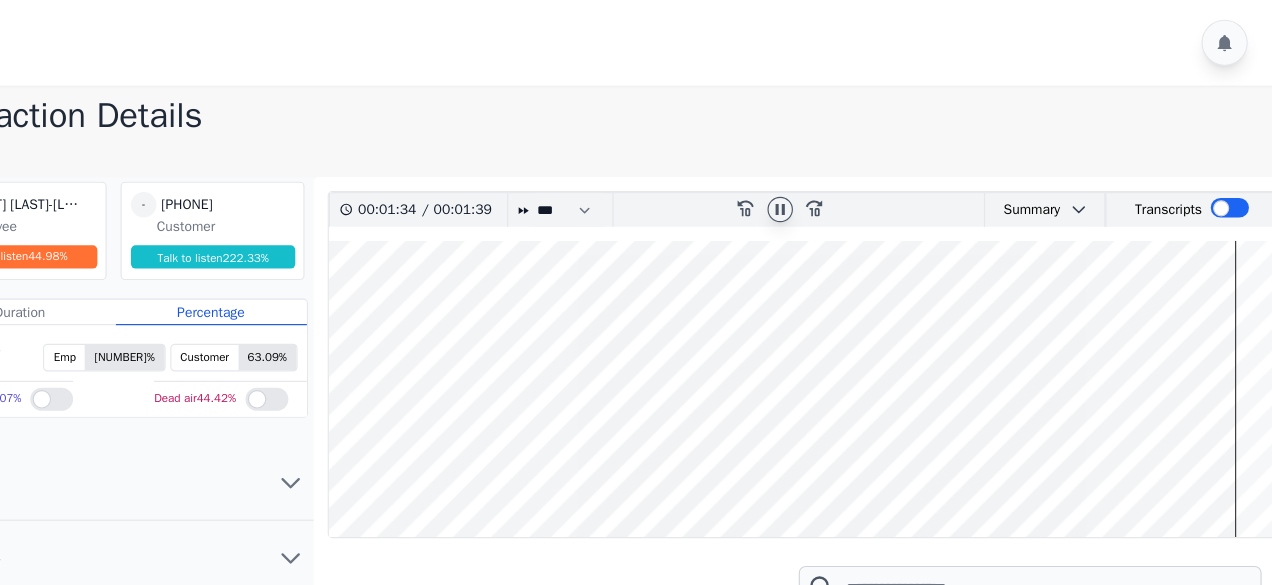 click 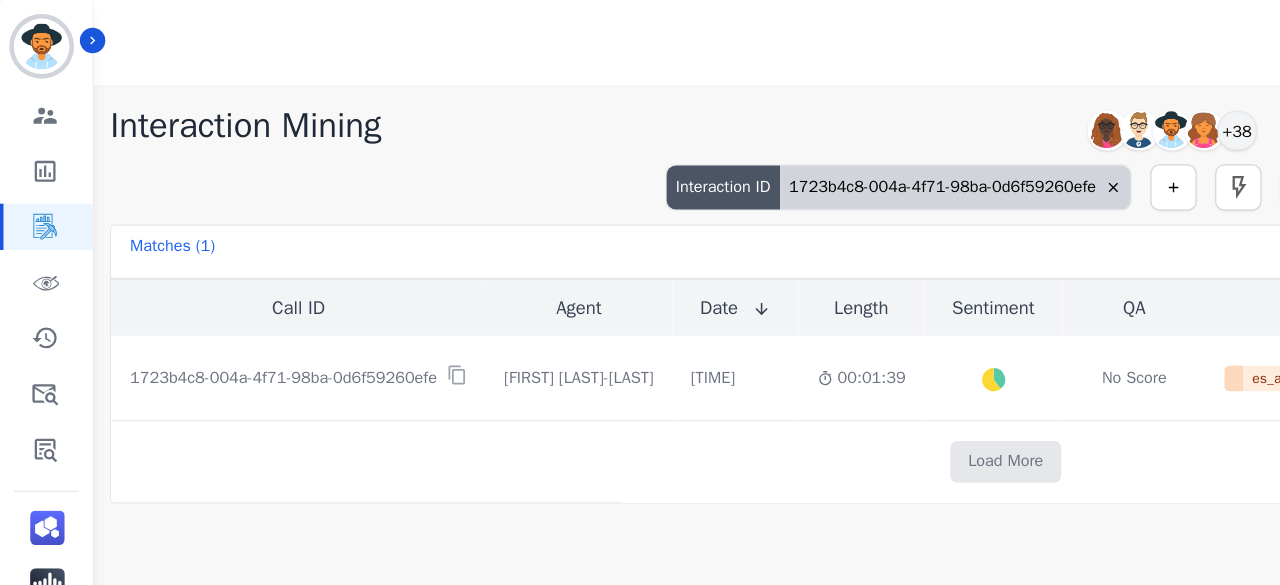 click on "1723b4c8-004a-4f71-98ba-0d6f59260efe" at bounding box center (825, 162) 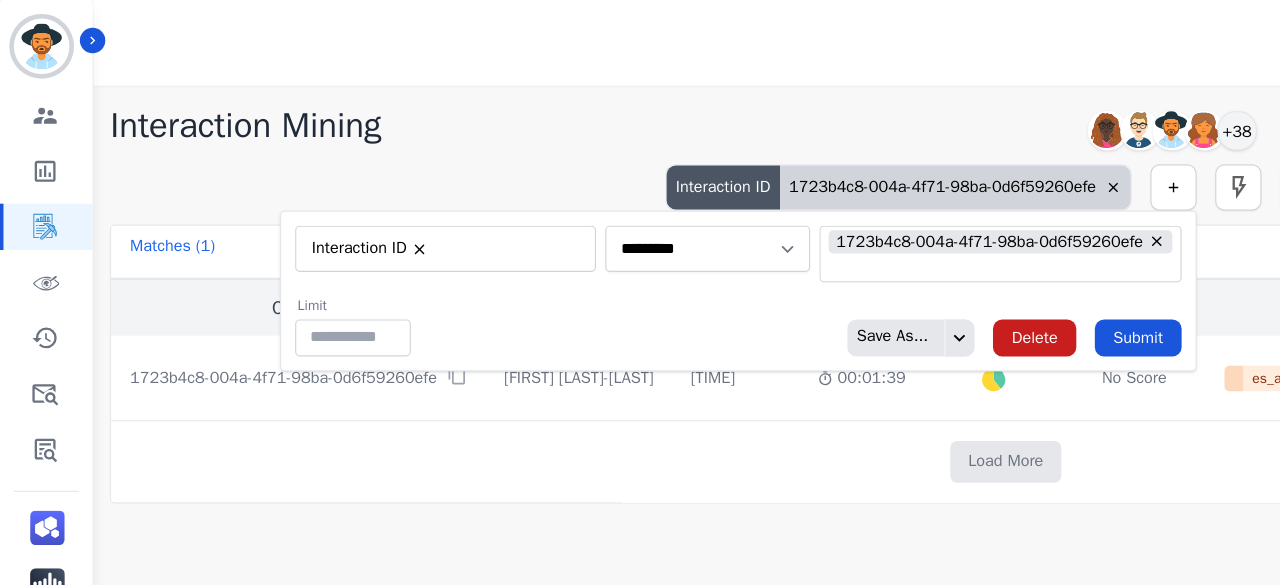 type on "**" 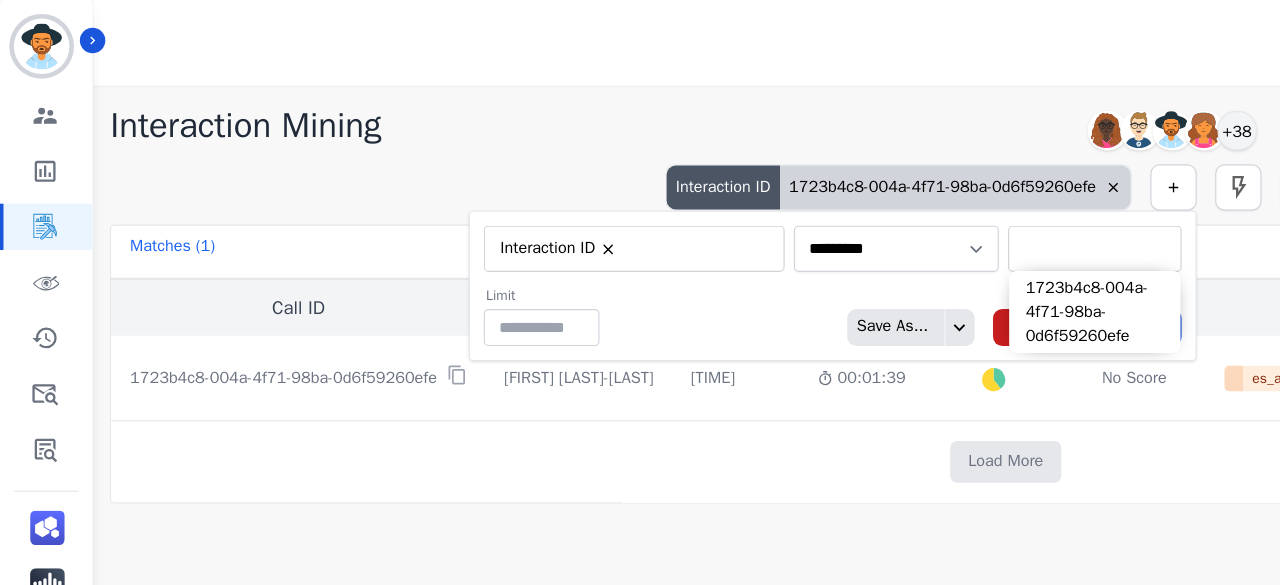 click at bounding box center (946, 215) 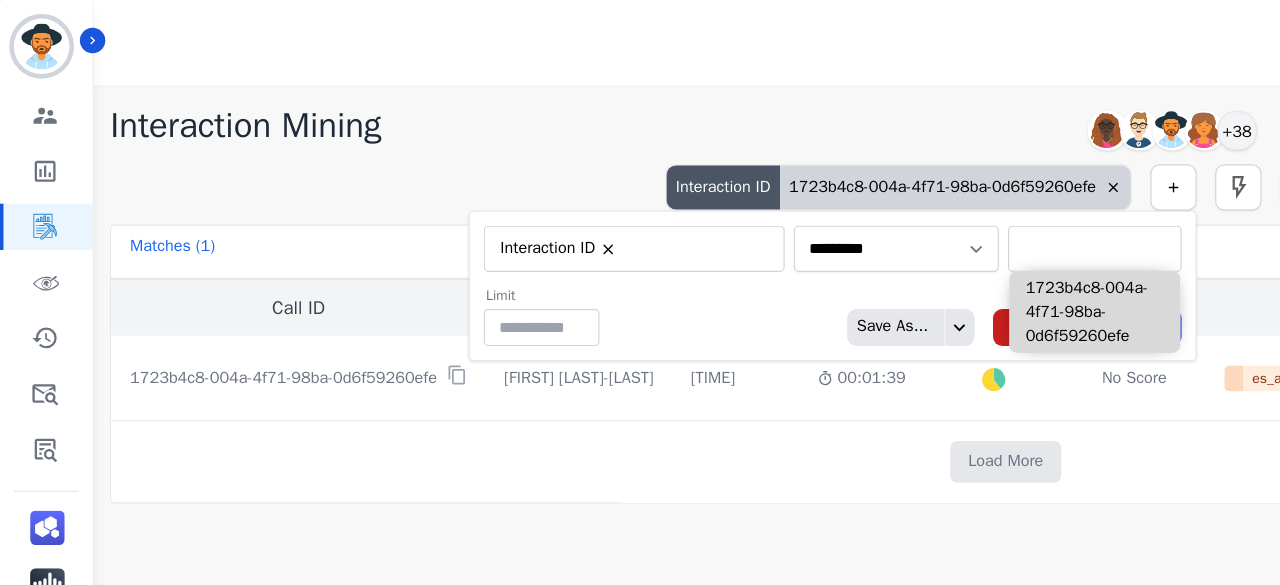 paste on "**********" 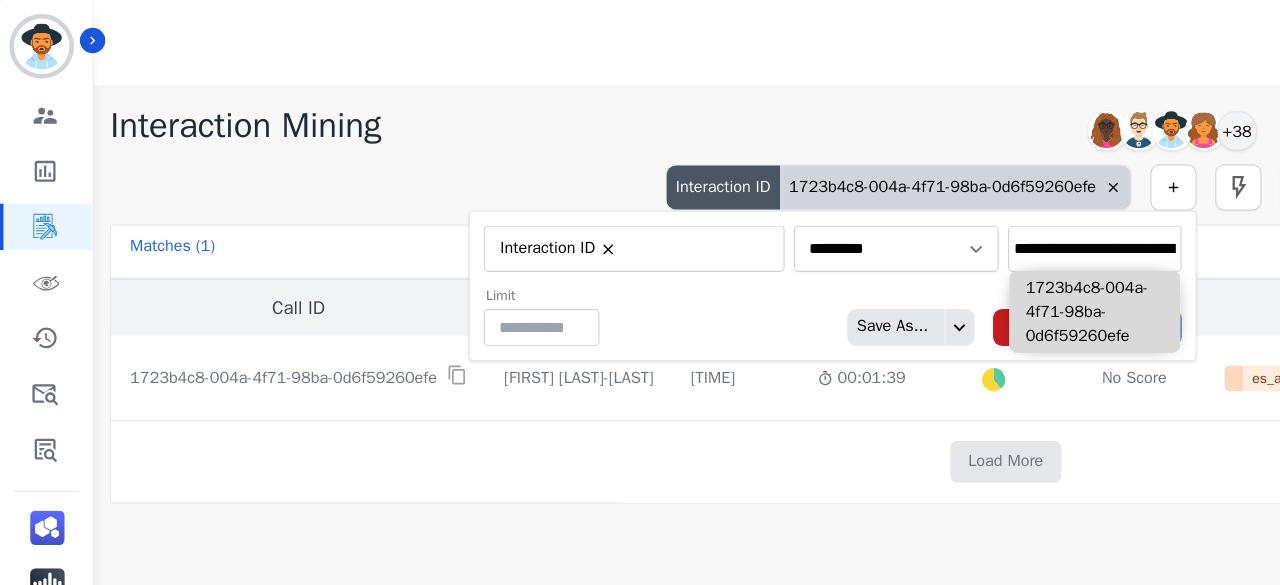 scroll, scrollTop: 0, scrollLeft: 98, axis: horizontal 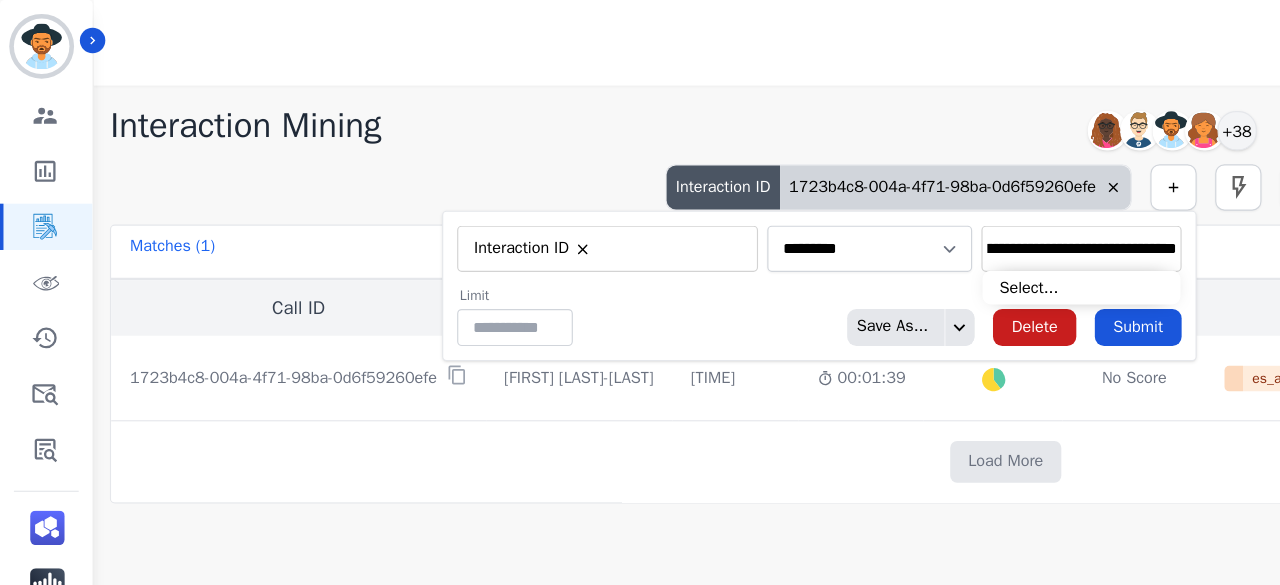 type on "**********" 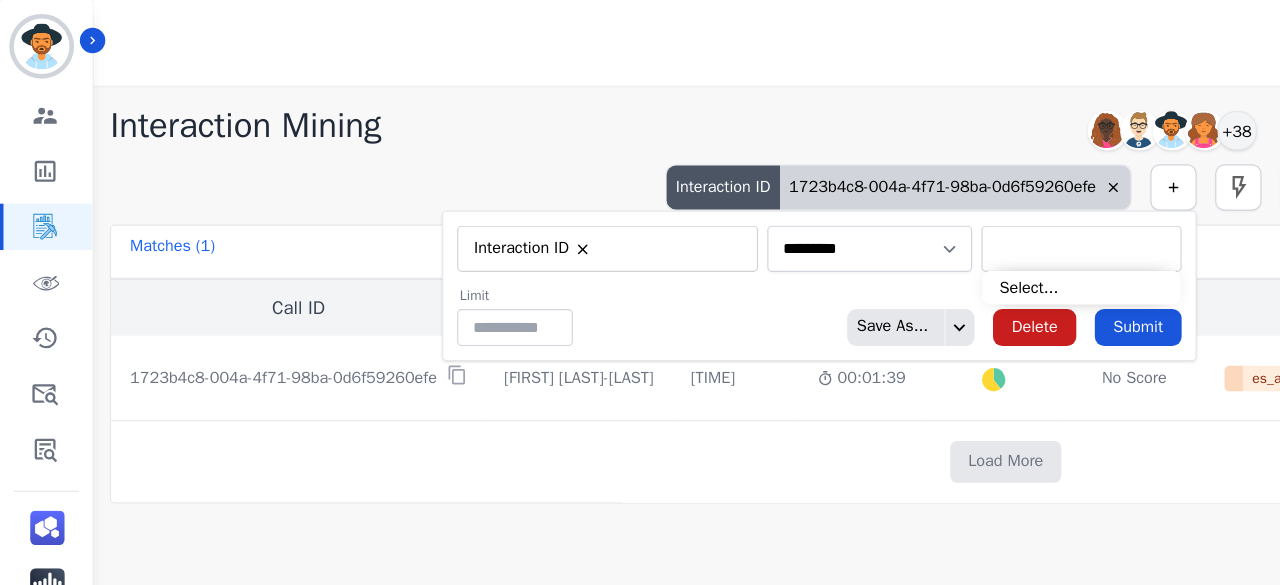 scroll, scrollTop: 0, scrollLeft: 0, axis: both 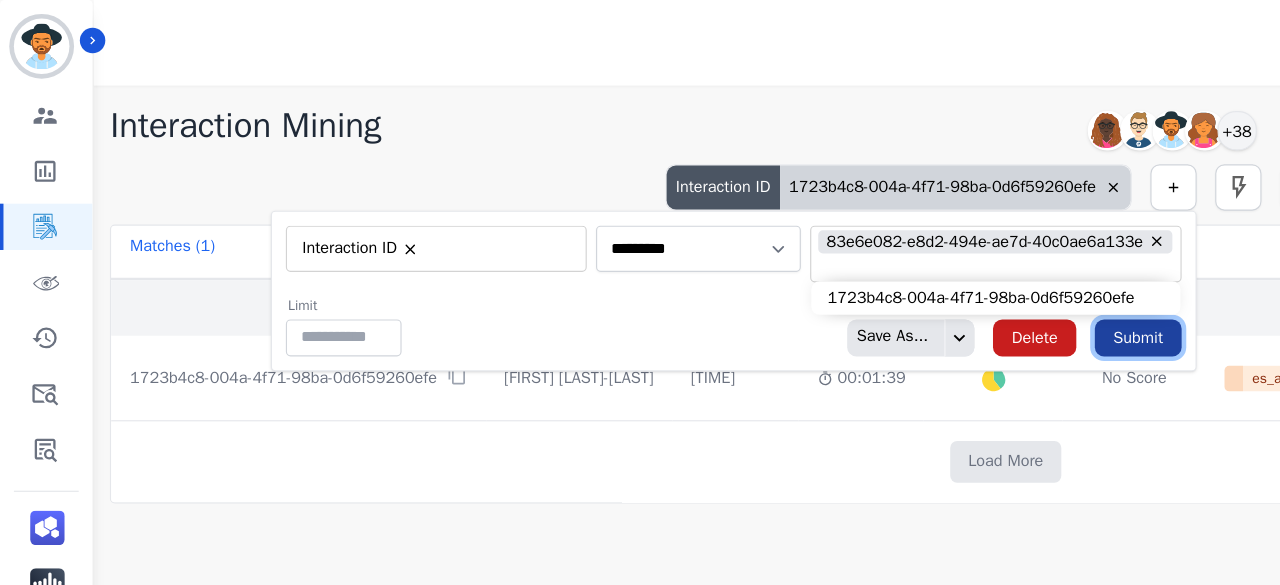 click on "Submit" at bounding box center (983, 292) 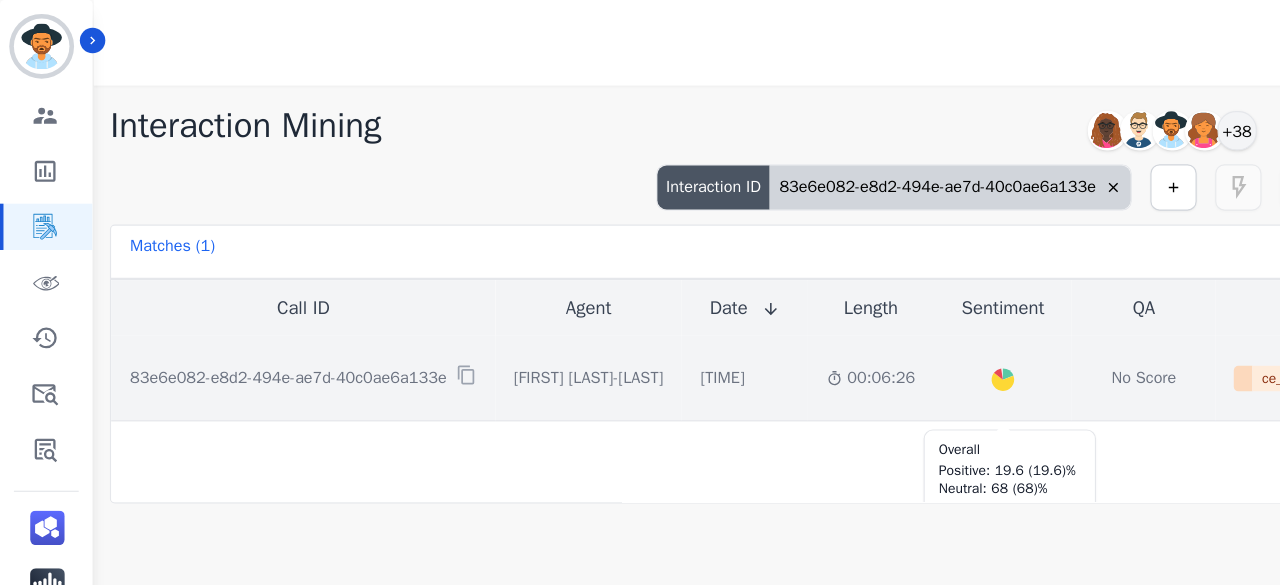 click on "Created with Highcharts 10.2.0" 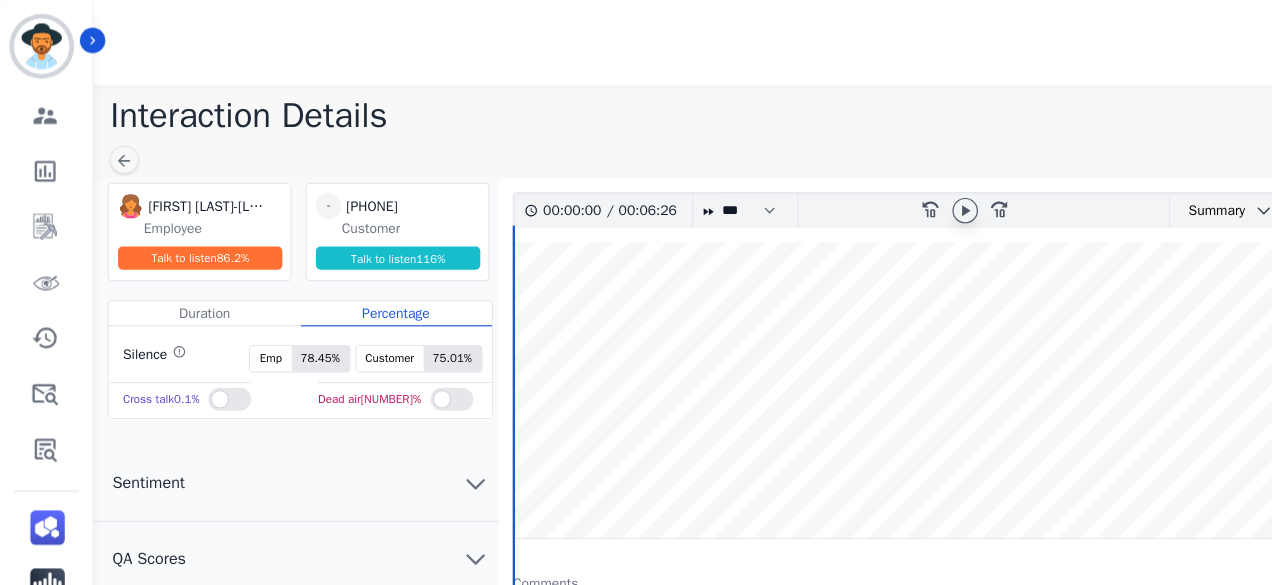 click 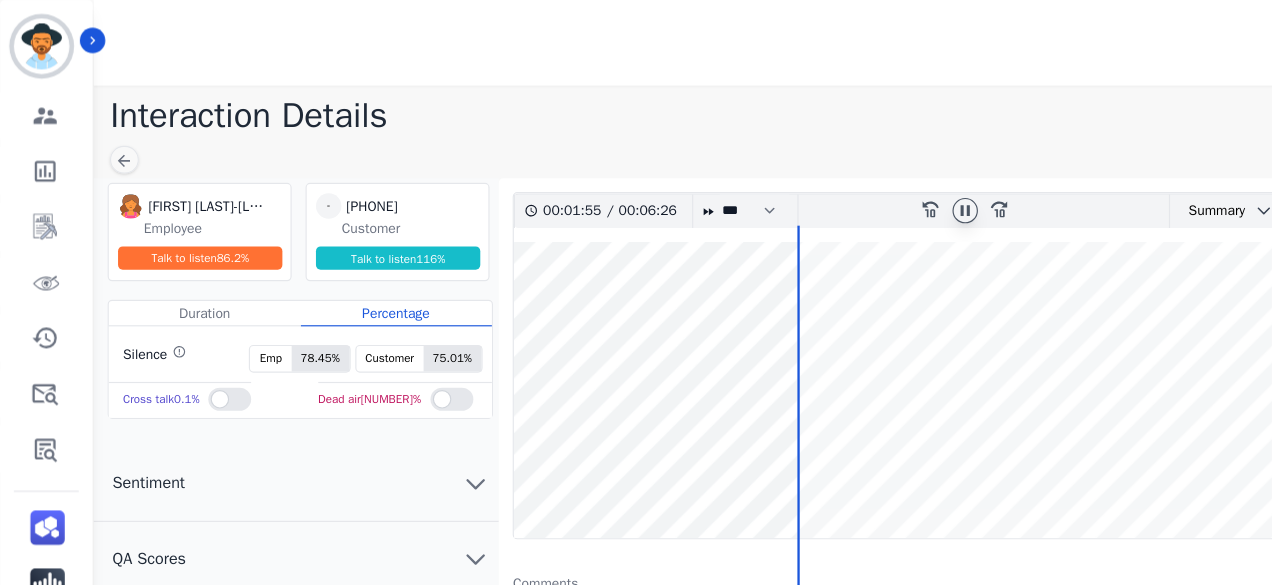 click at bounding box center (854, 337) 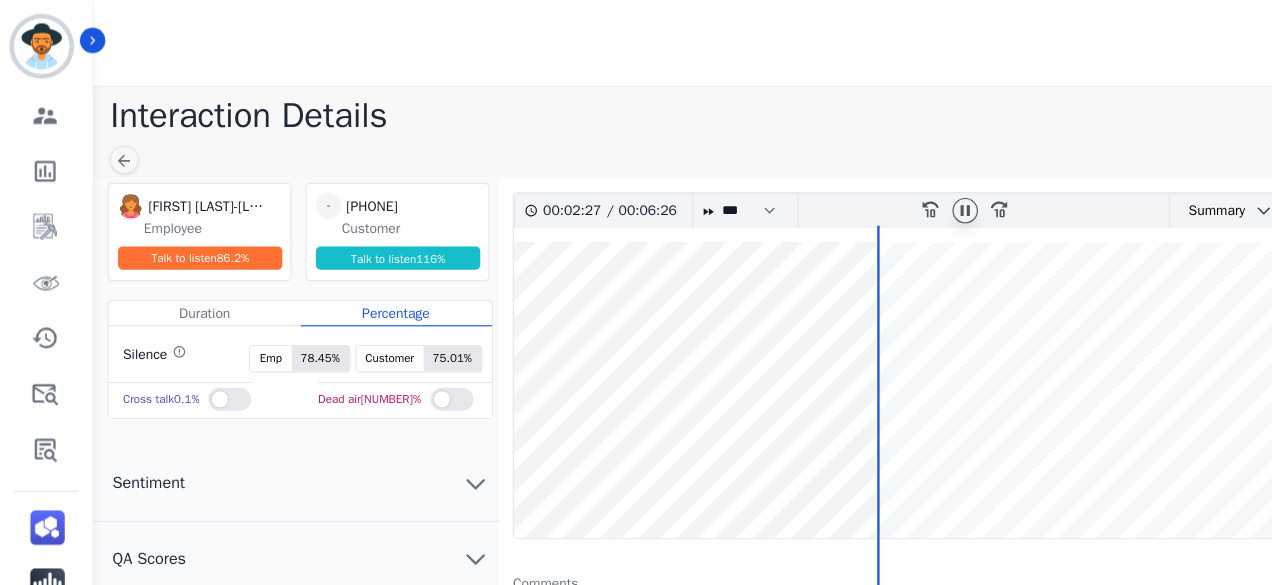 click at bounding box center [854, 337] 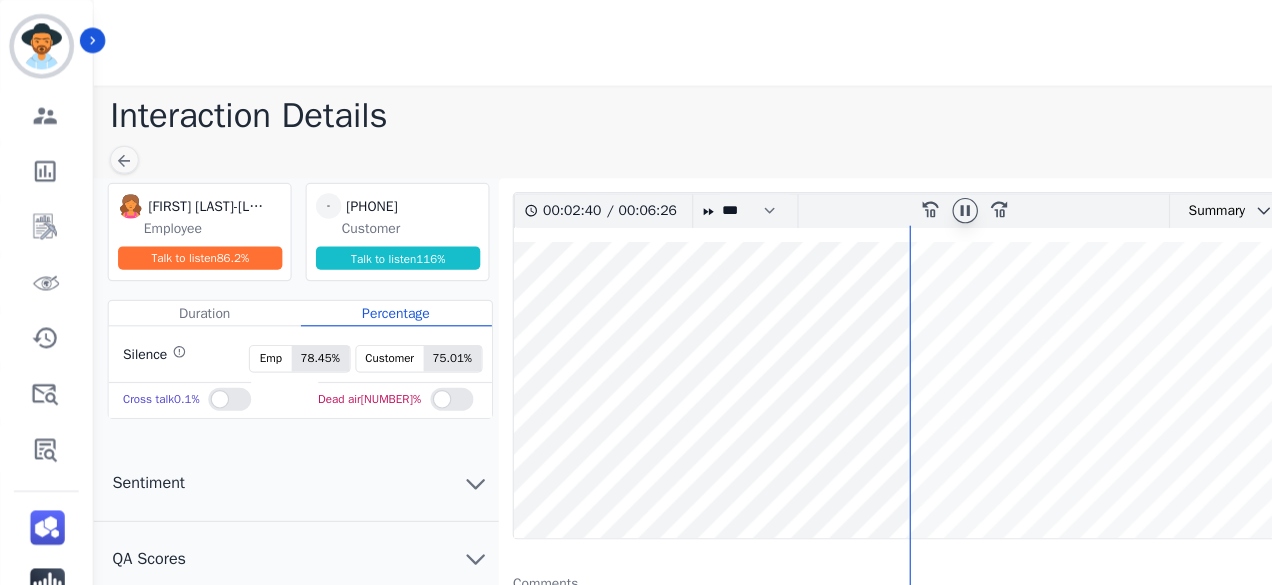 click at bounding box center [854, 337] 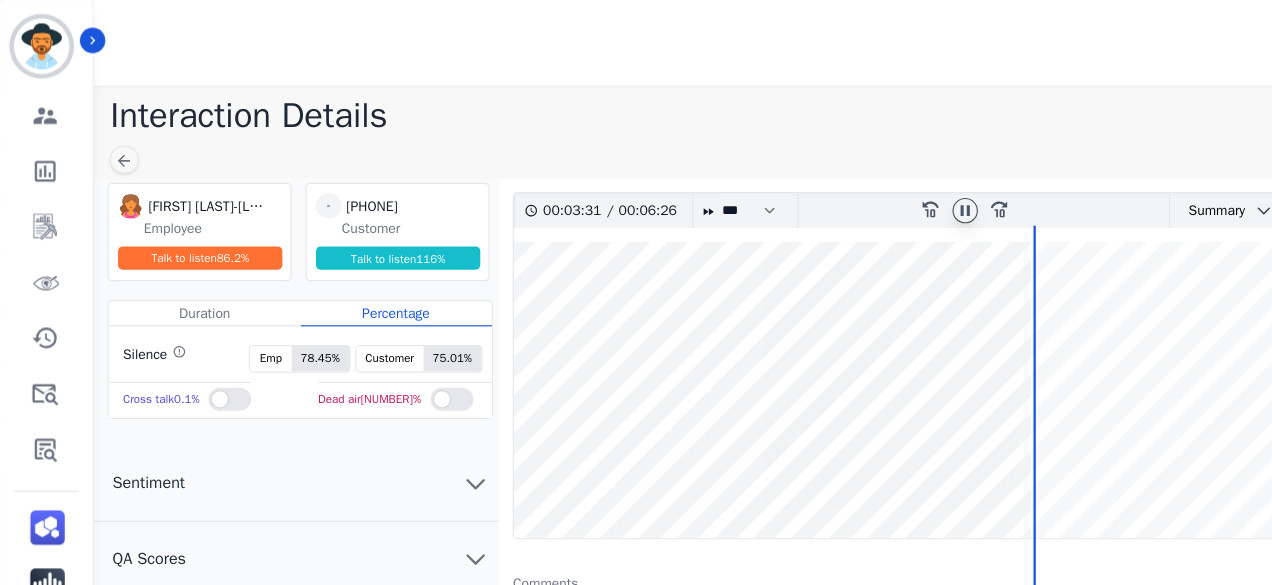click at bounding box center (854, 337) 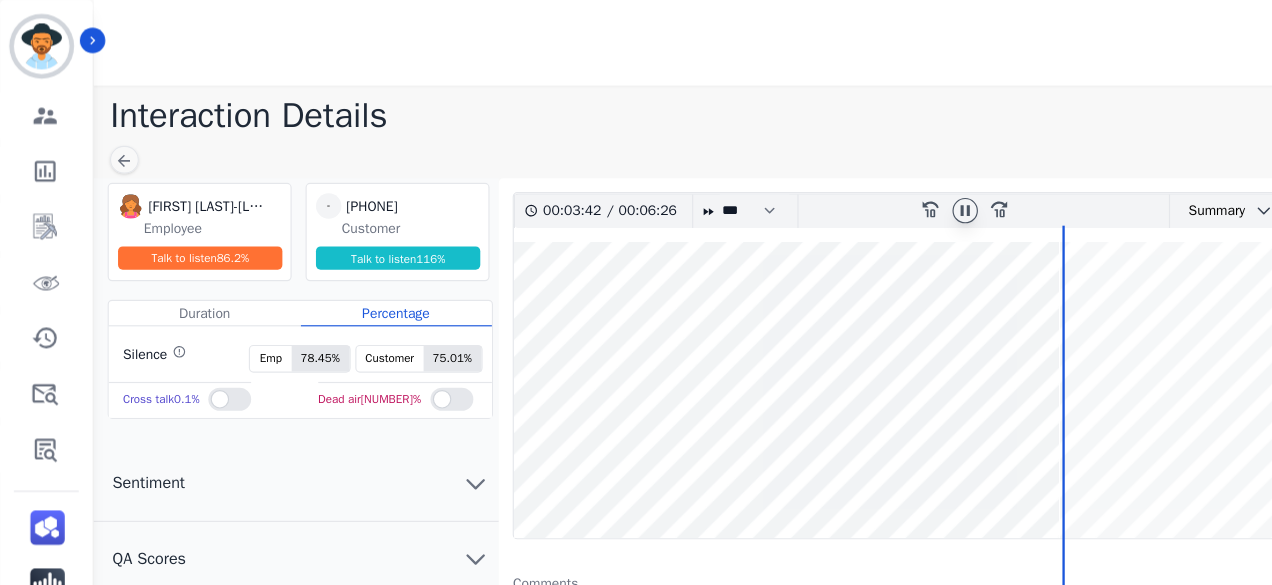 click 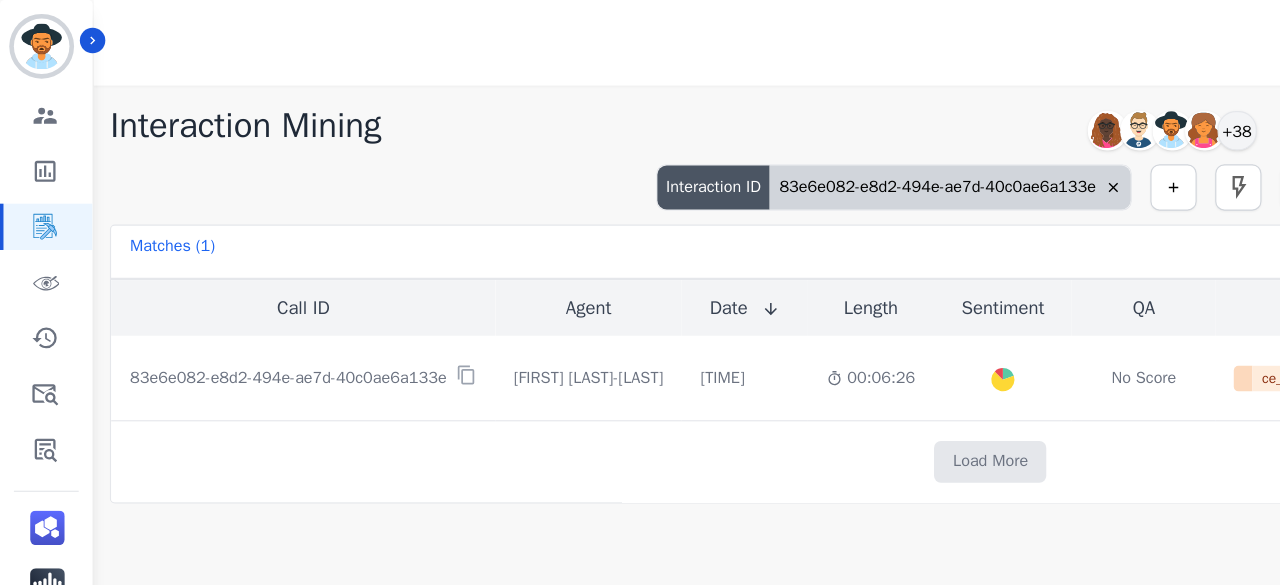 click on "83e6e082-e8d2-494e-ae7d-40c0ae6a133e" at bounding box center [821, 162] 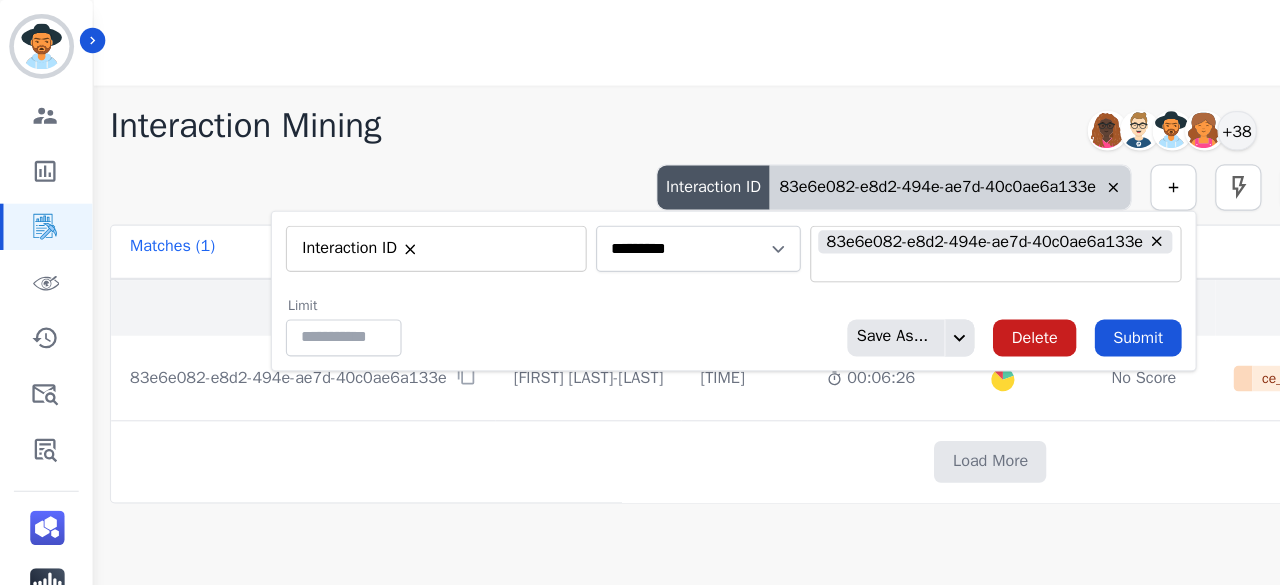 type on "**" 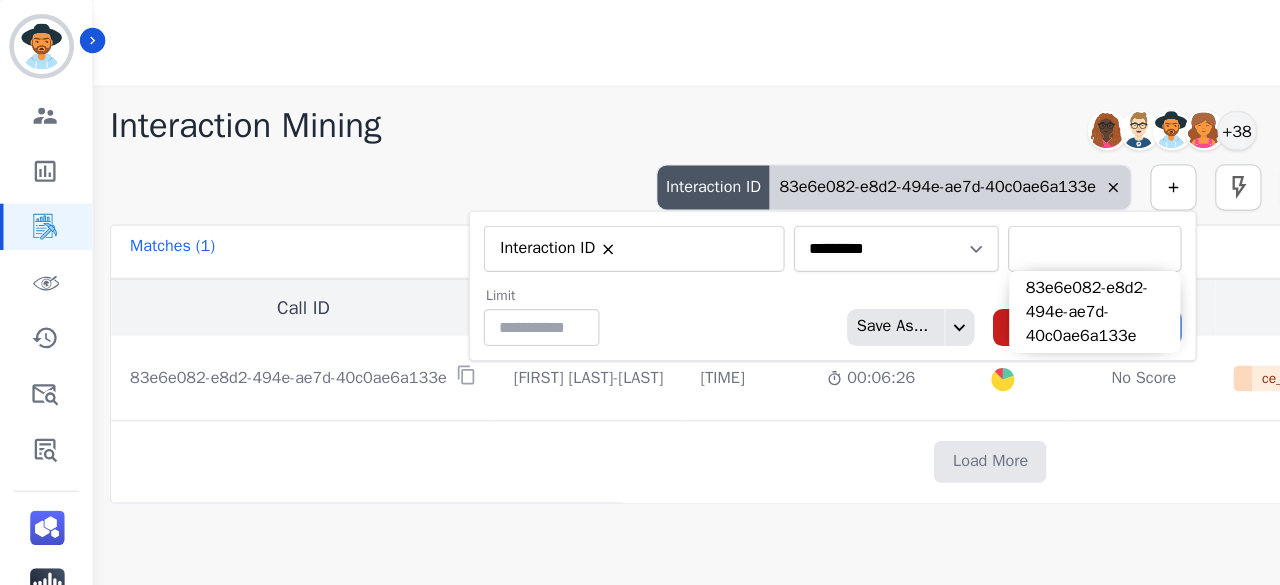 click at bounding box center [946, 215] 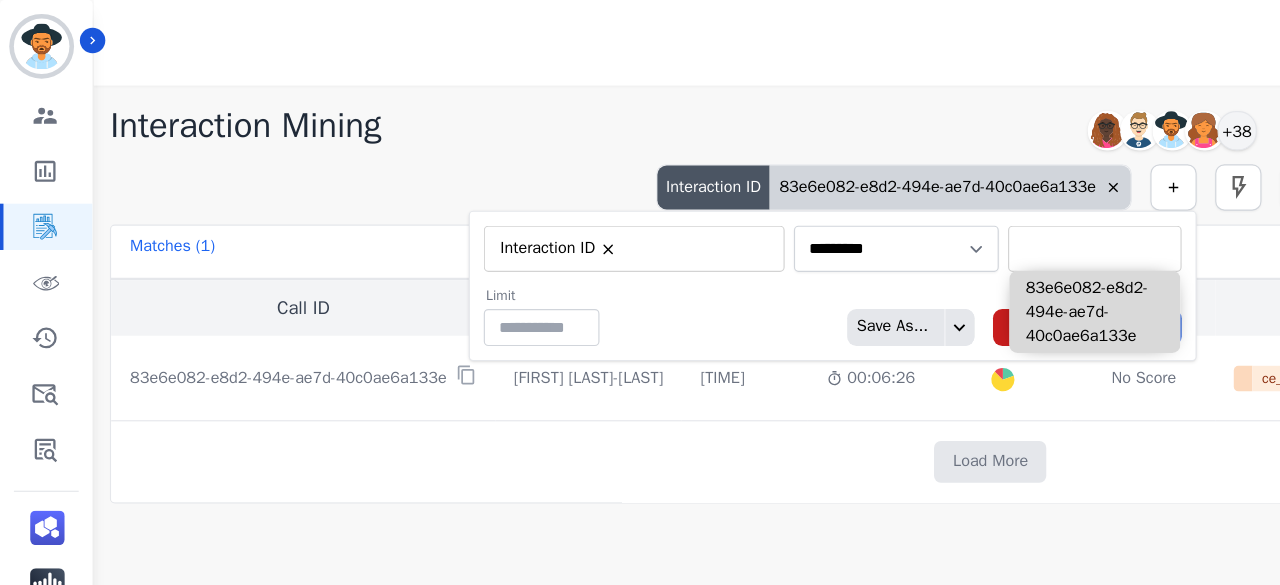 paste on "**********" 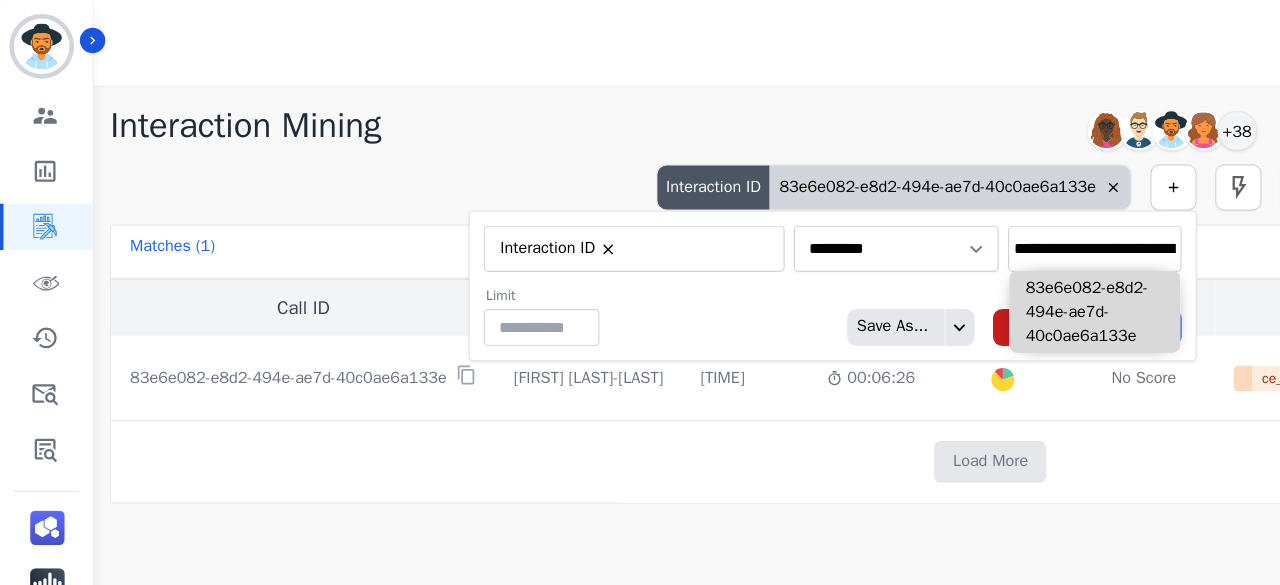 scroll, scrollTop: 0, scrollLeft: 95, axis: horizontal 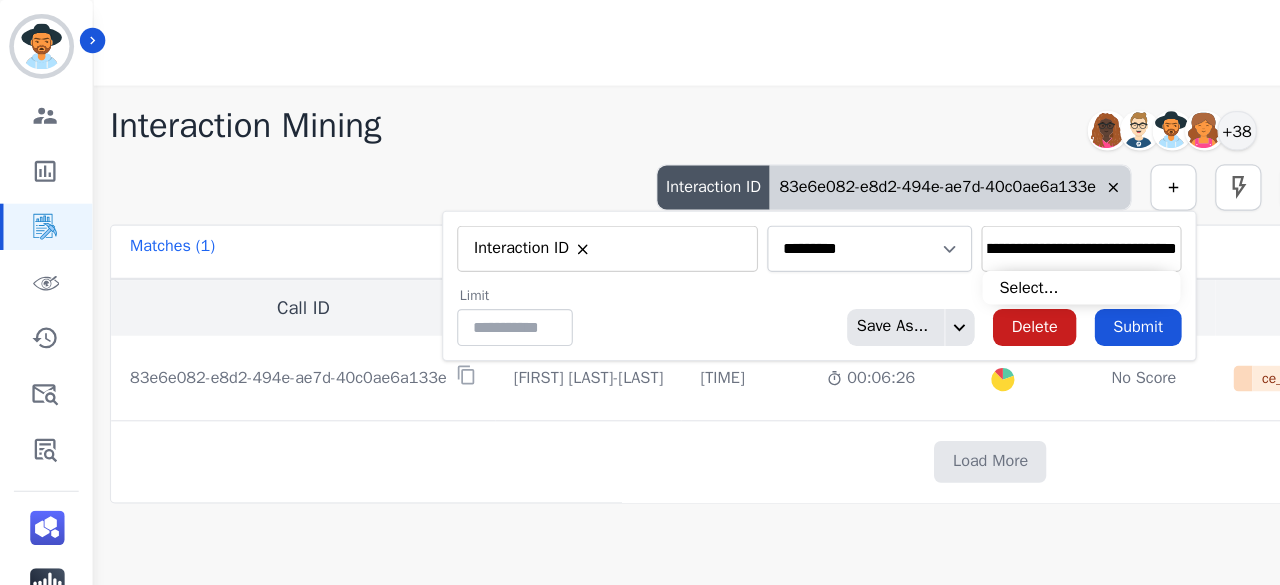 type on "**********" 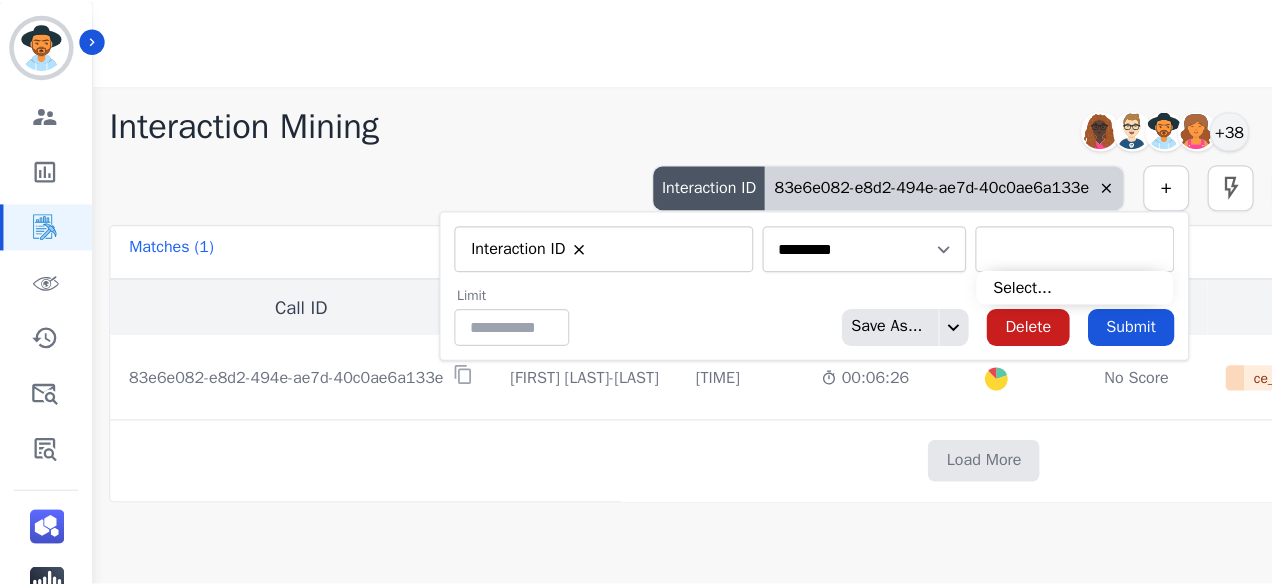 scroll, scrollTop: 0, scrollLeft: 0, axis: both 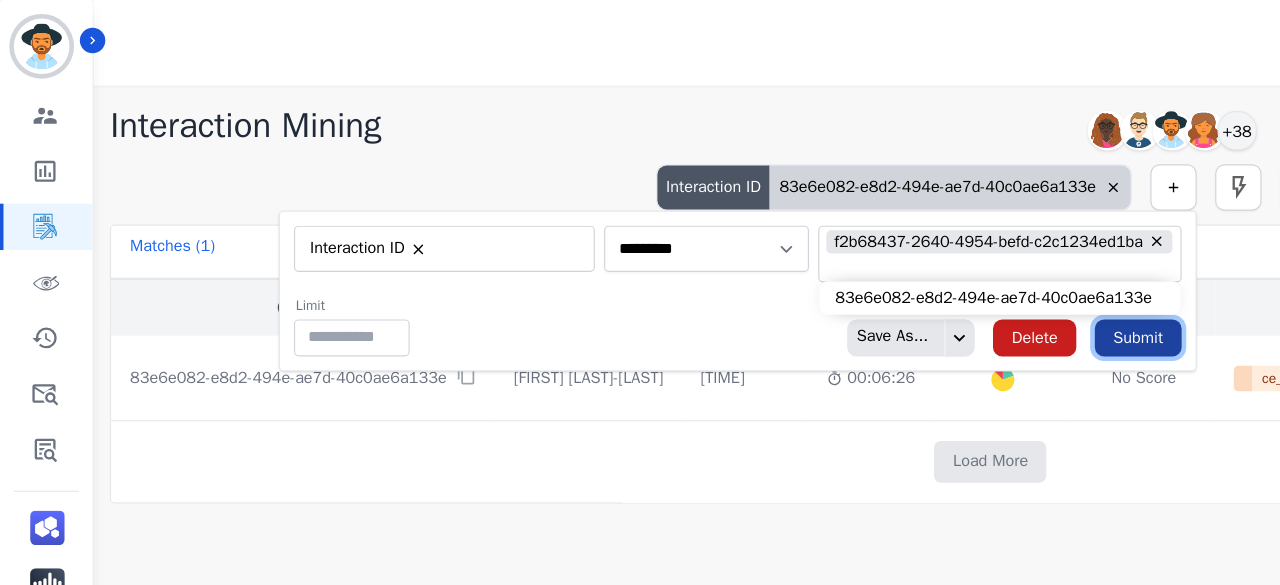 click on "Submit" at bounding box center (983, 292) 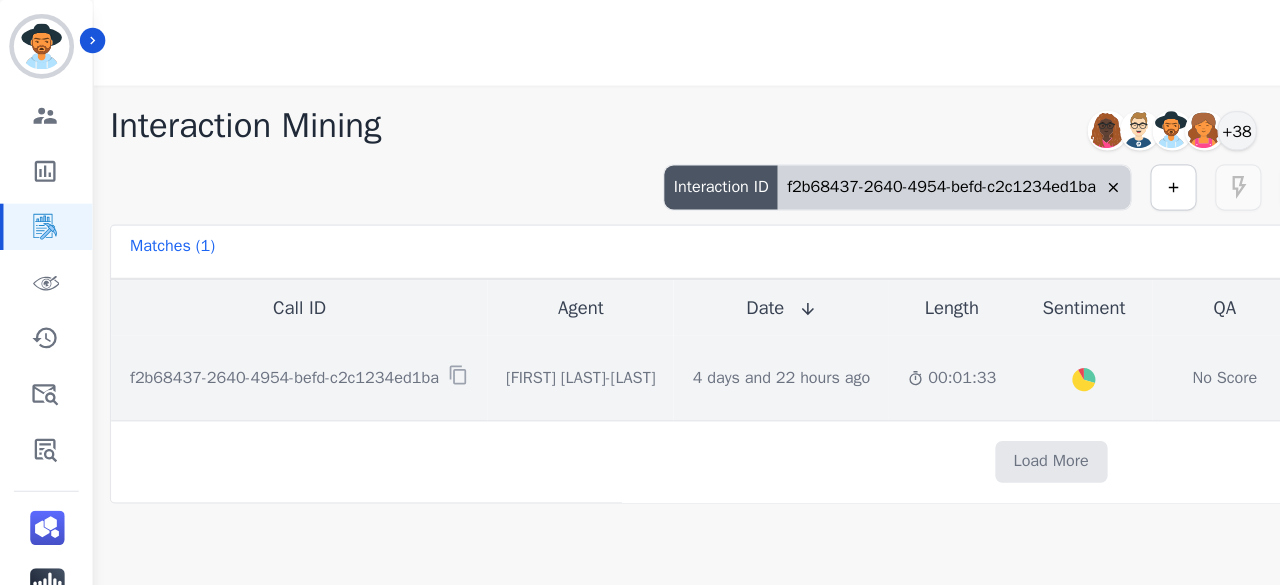 click on "Created with Highcharts 10.2.0   Overall   Positive:   29.5   ( 29.5 )%   Neutral:   62.3   ( 62.3 )%   Negative:   8.2   ( 8.2 )%" at bounding box center [937, 326] 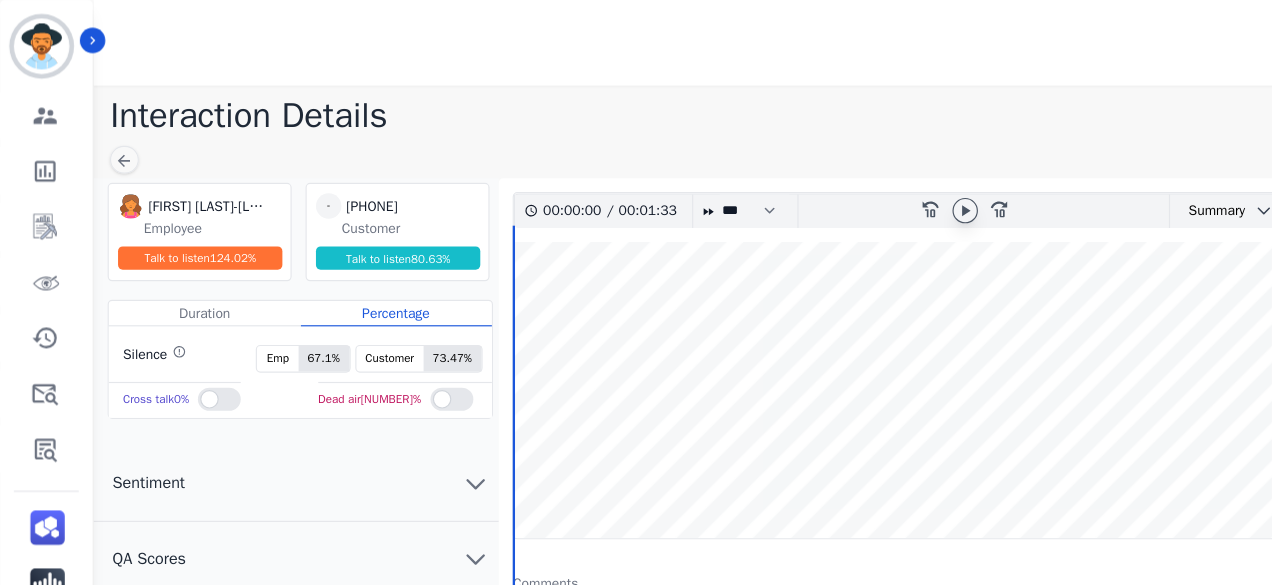 click 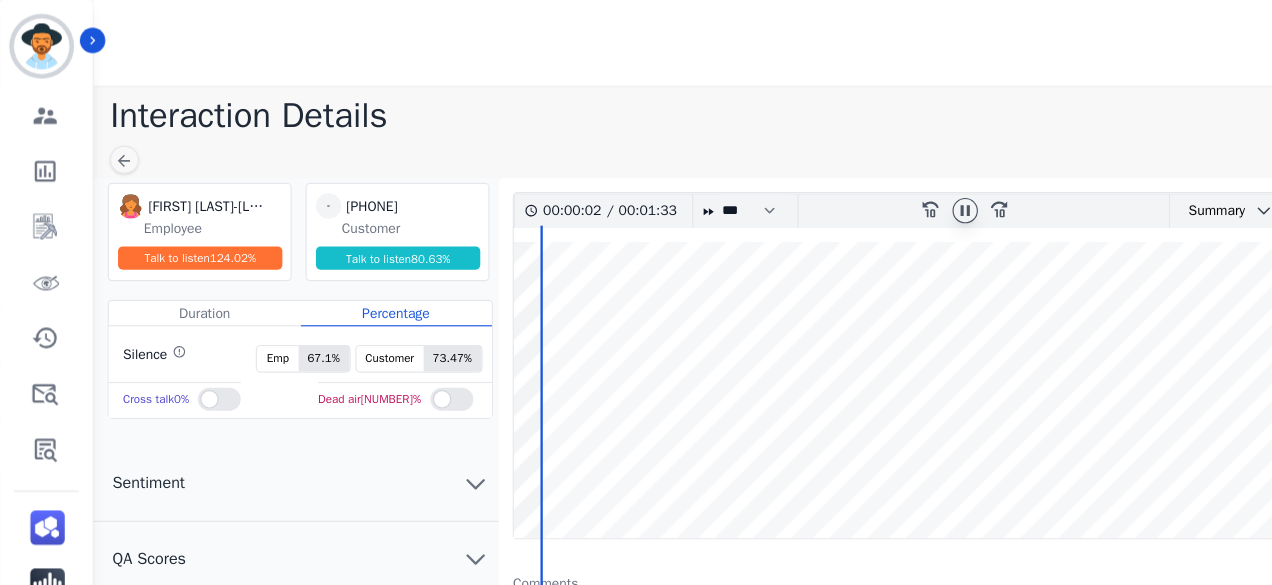 click at bounding box center (854, 337) 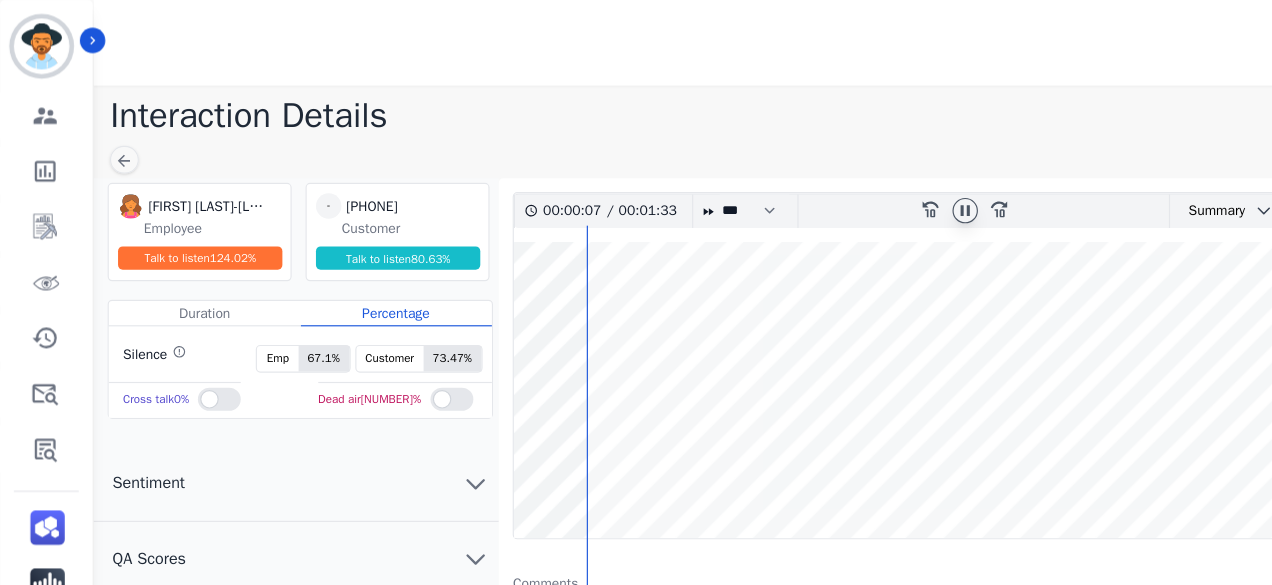 click at bounding box center [854, 337] 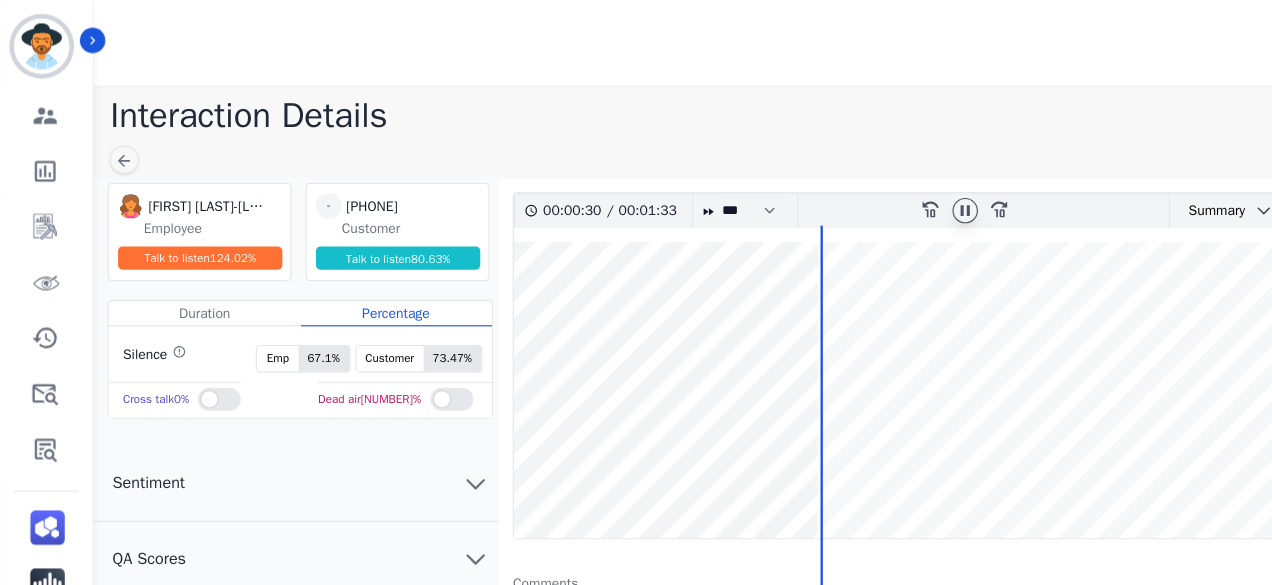 click at bounding box center [854, 337] 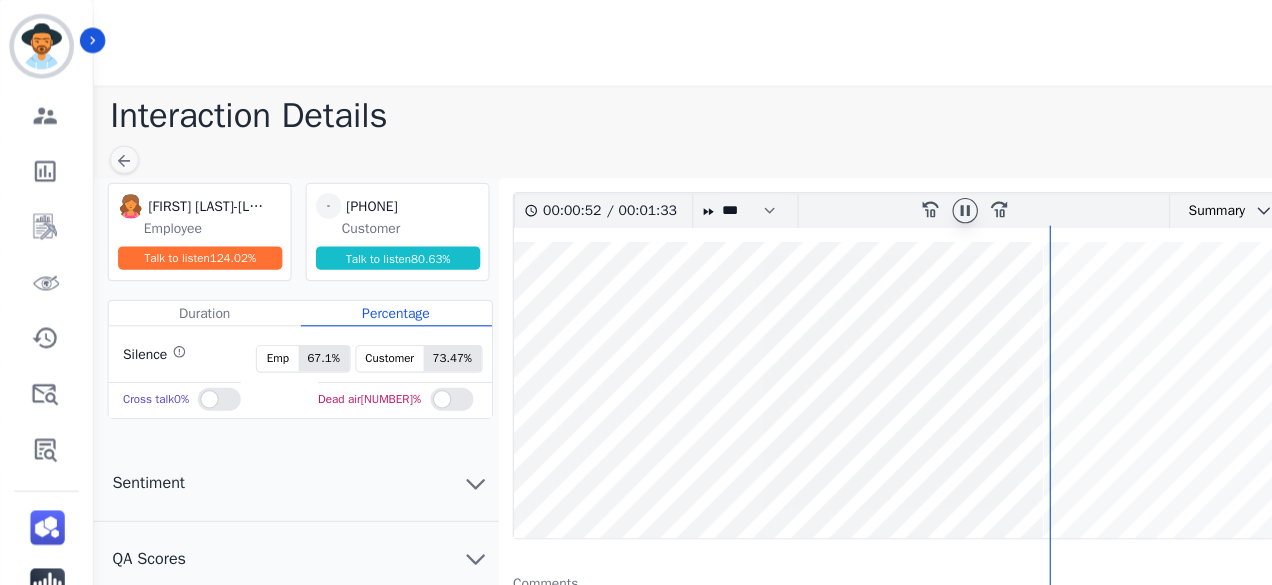click at bounding box center [854, 337] 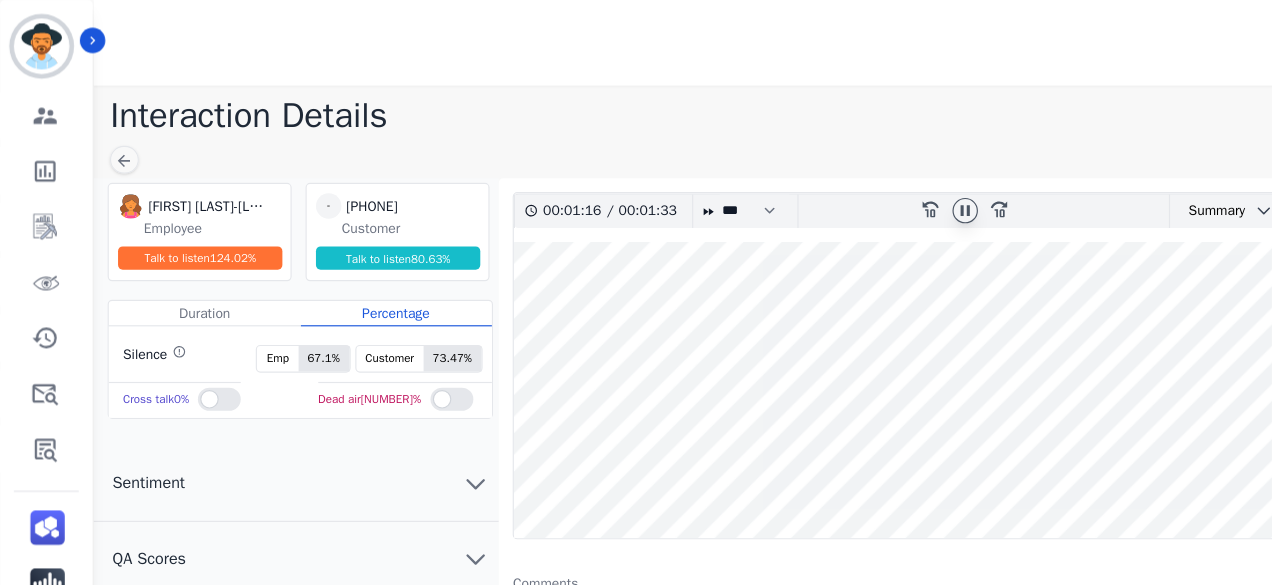 scroll, scrollTop: 0, scrollLeft: 0, axis: both 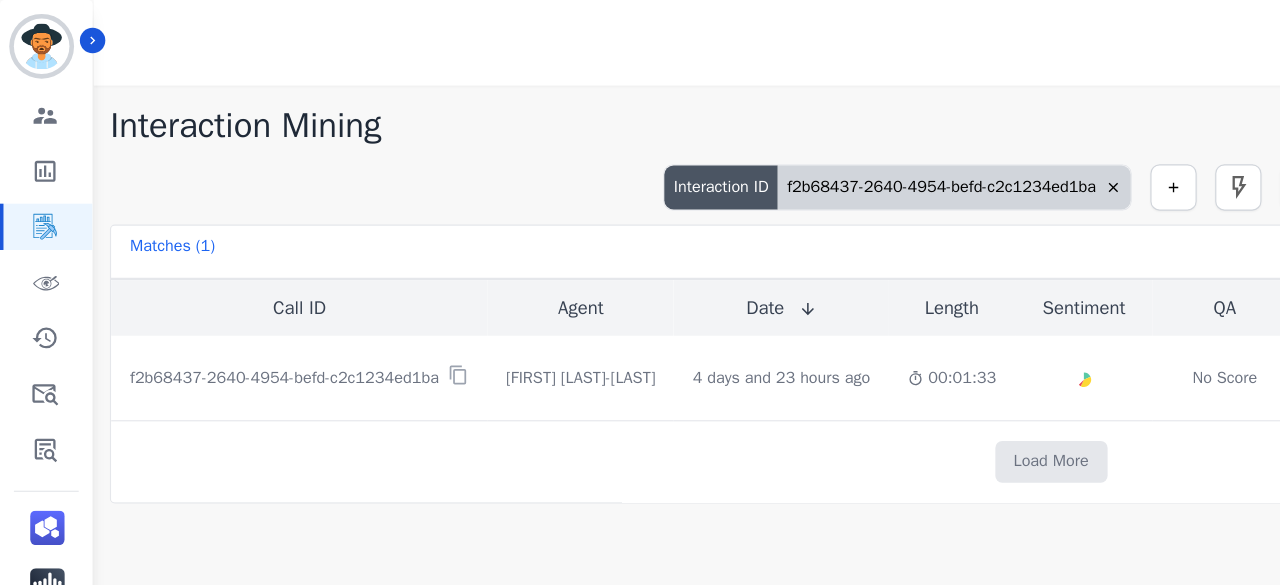 click on "f2b68437-2640-4954-befd-c2c1234ed1ba" at bounding box center [824, 162] 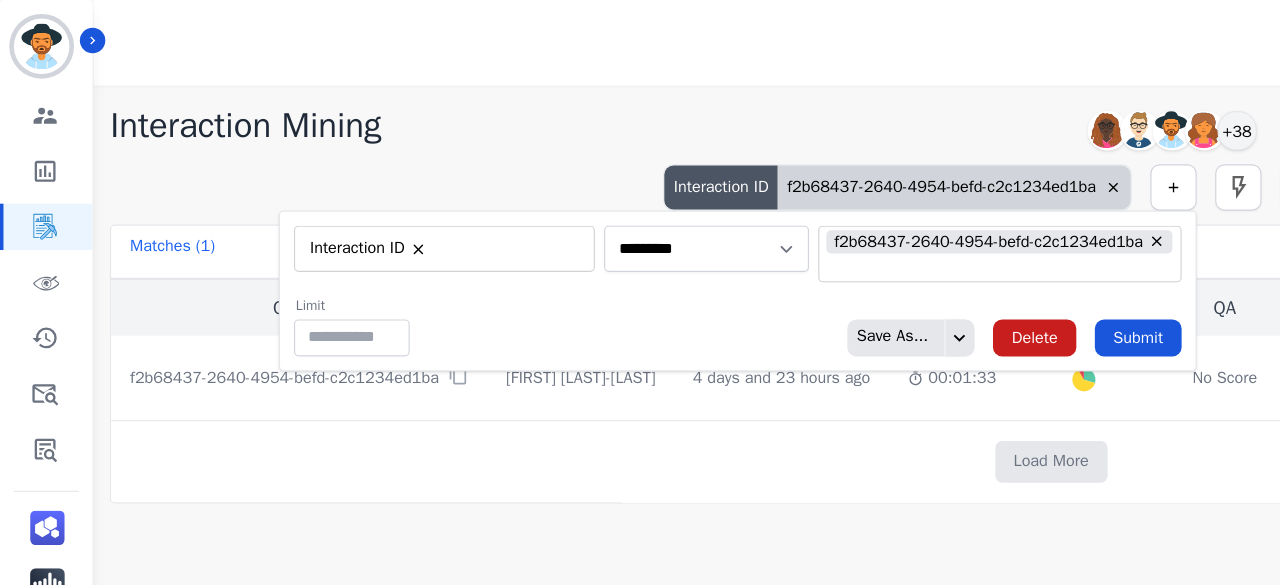 type on "**" 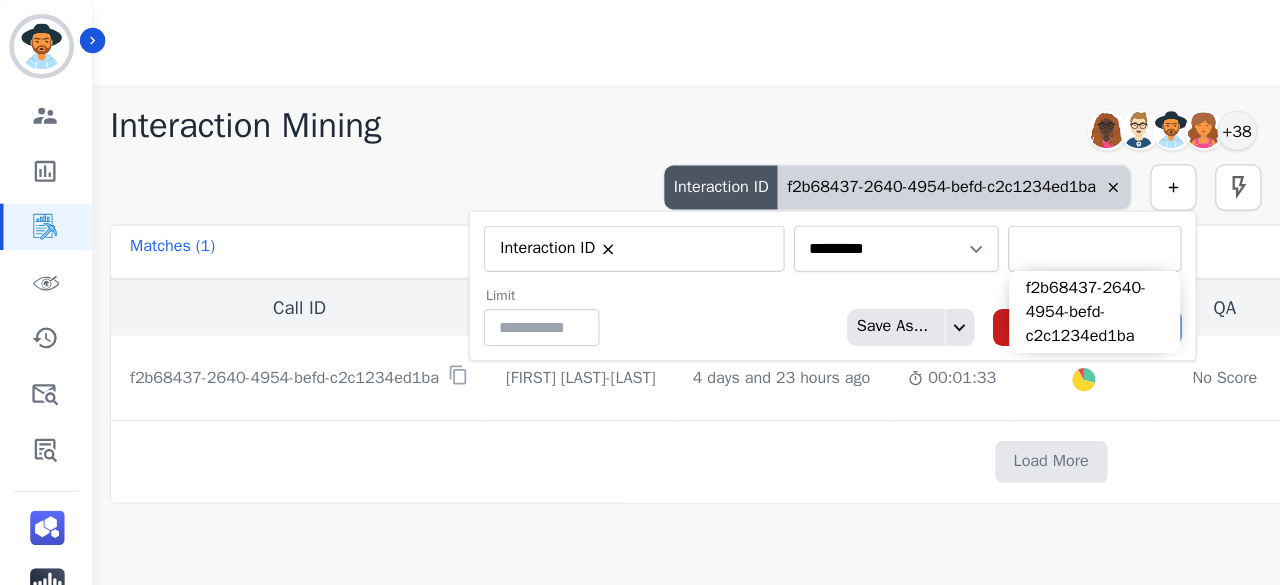 click at bounding box center (946, 215) 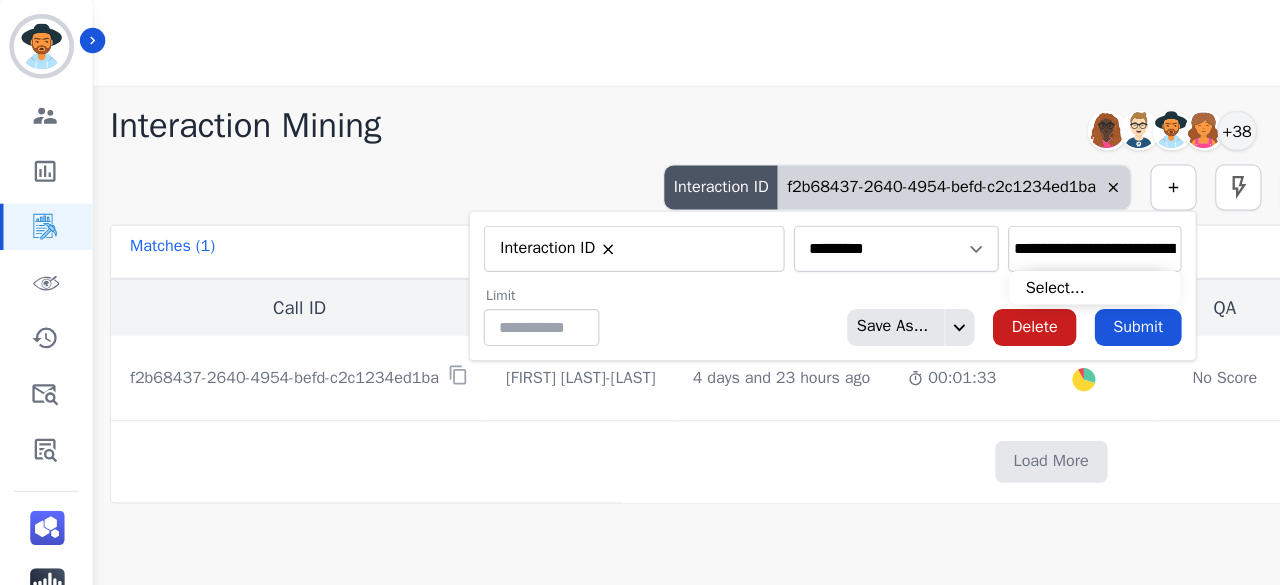 scroll, scrollTop: 0, scrollLeft: 93, axis: horizontal 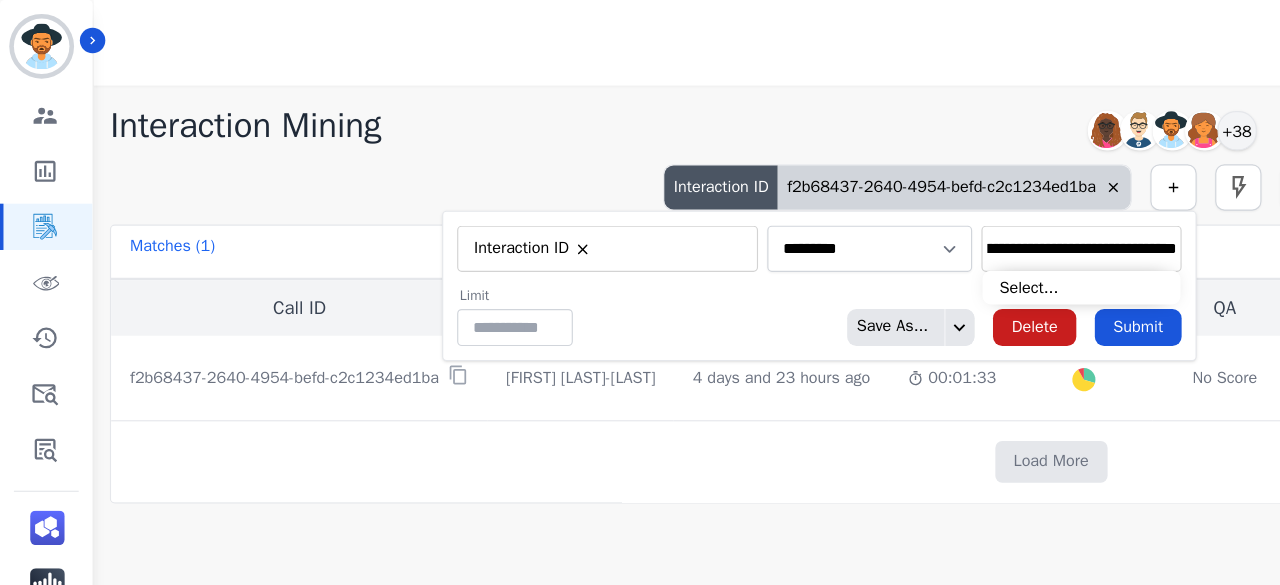 type on "**********" 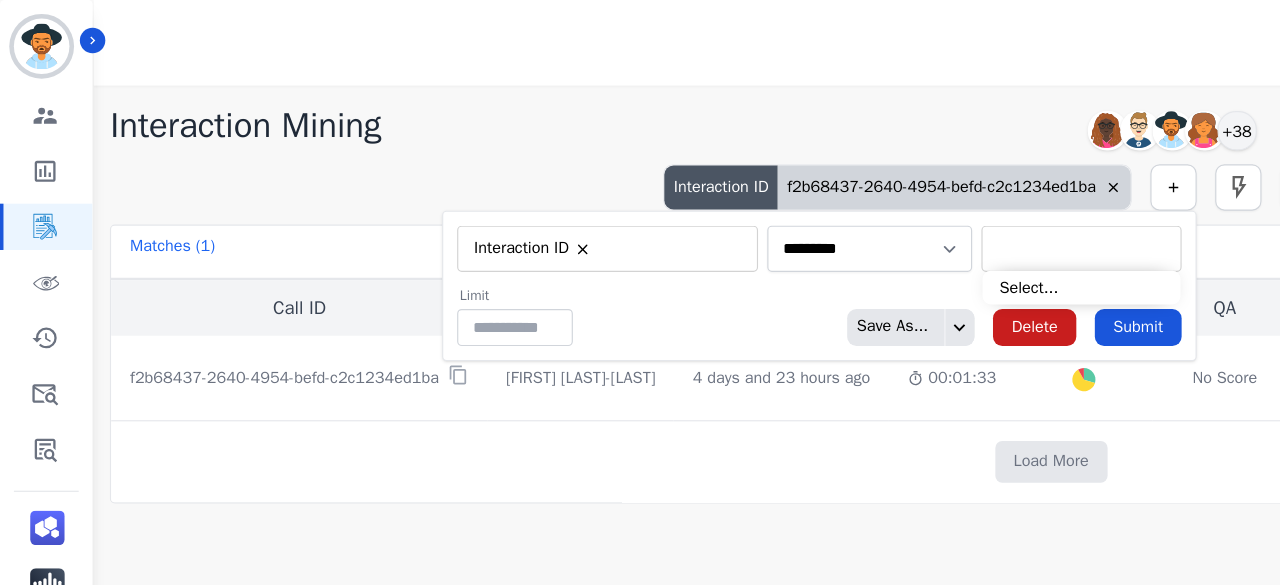 scroll, scrollTop: 0, scrollLeft: 0, axis: both 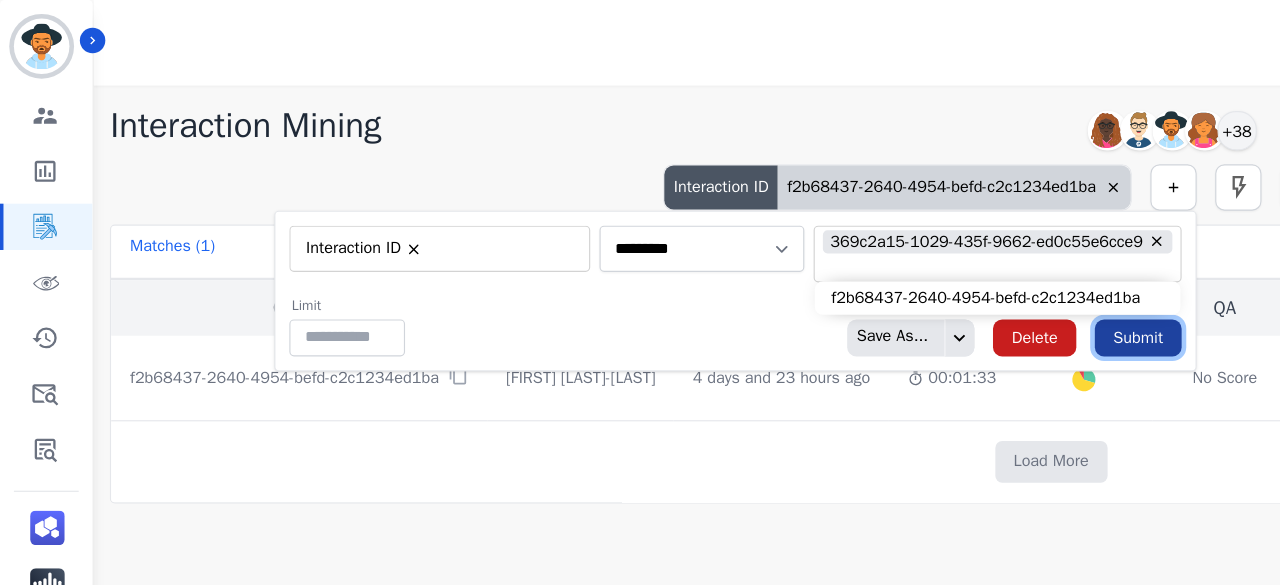 click on "Submit" at bounding box center [983, 292] 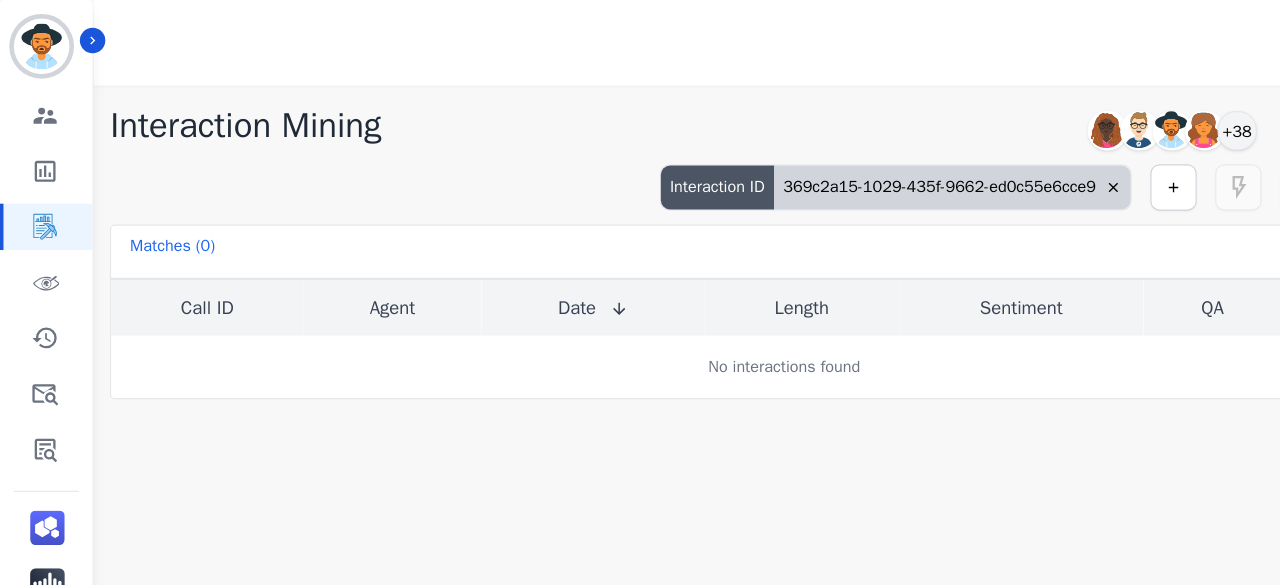 click on "369c2a15-1029-435f-9662-ed0c55e6cce9" at bounding box center [823, 162] 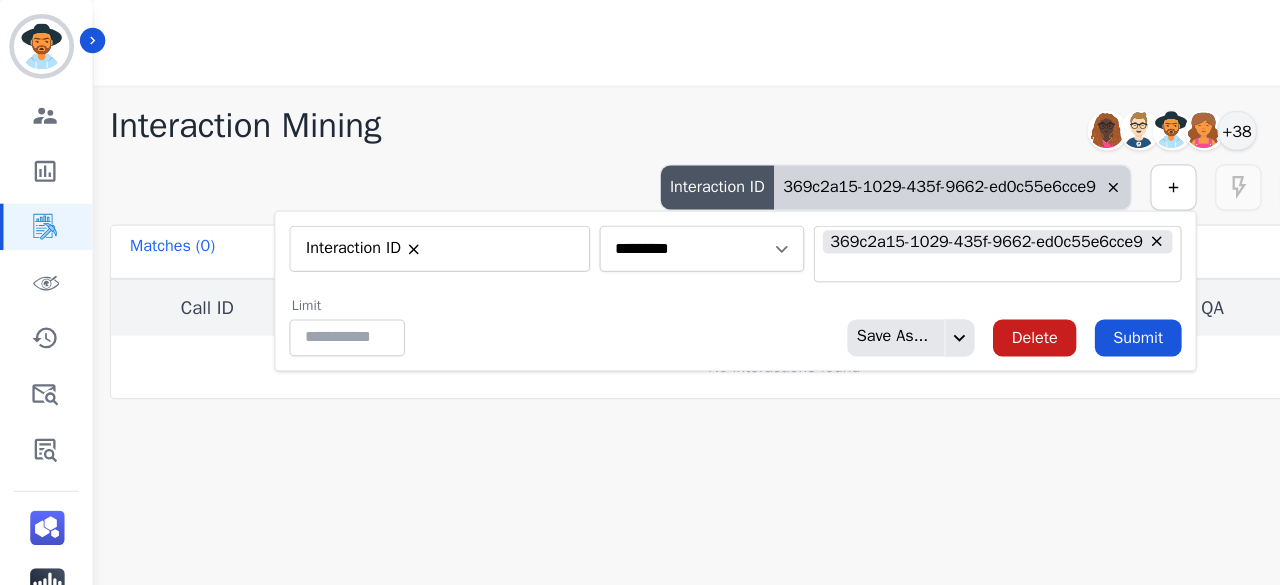 type on "**" 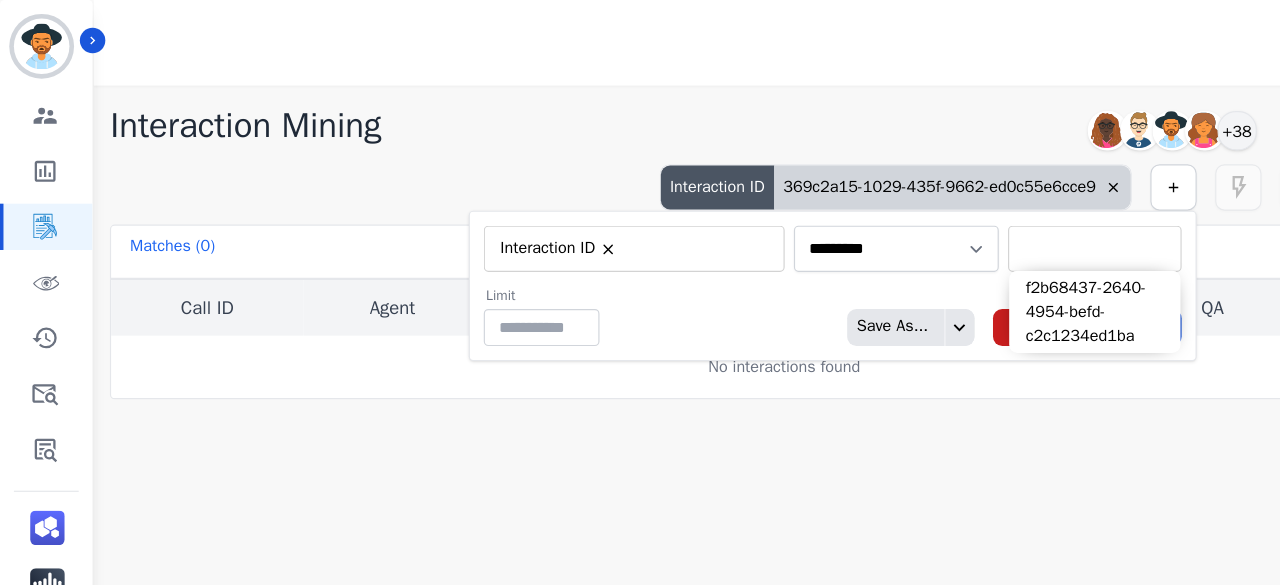 click at bounding box center [946, 215] 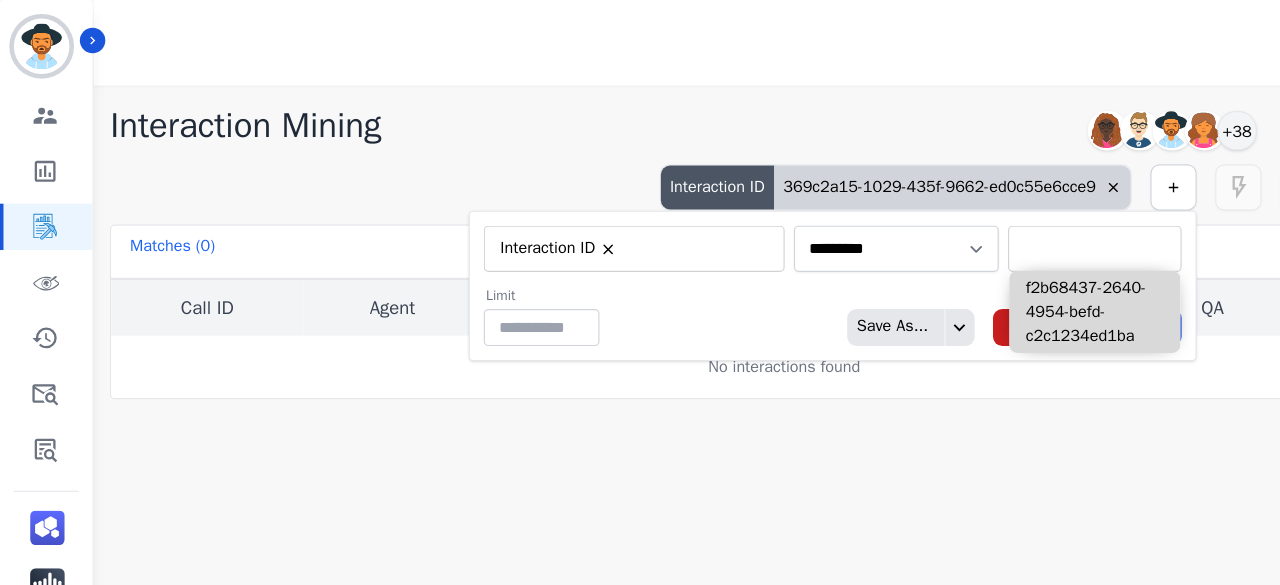 paste on "**********" 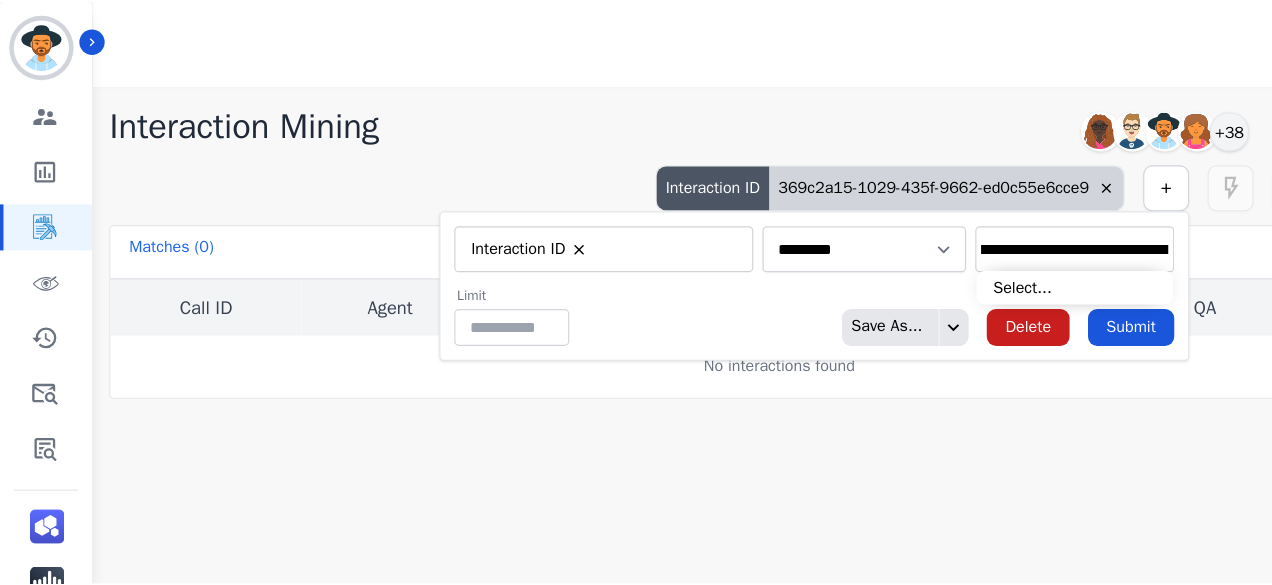 scroll, scrollTop: 0, scrollLeft: 0, axis: both 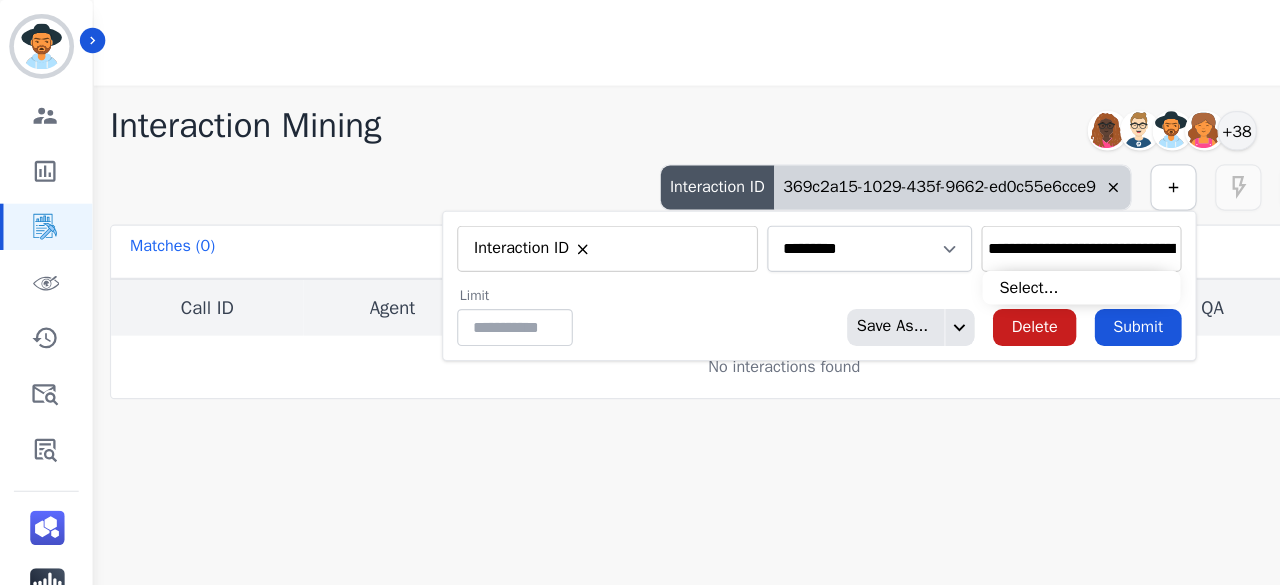 type on "**********" 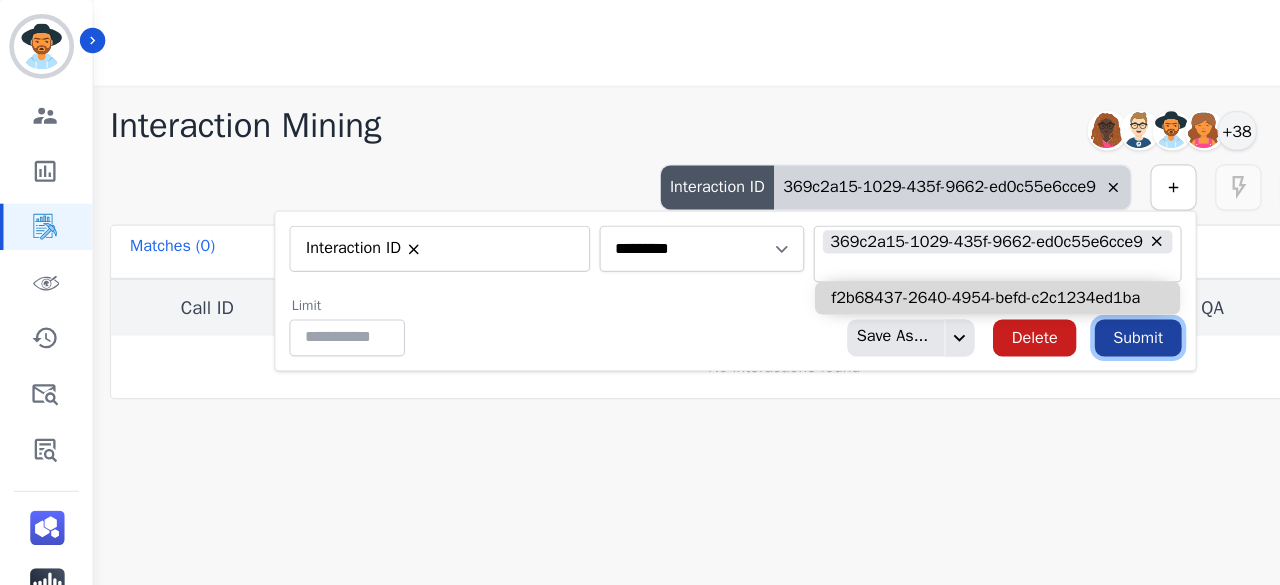 click on "Submit" at bounding box center (983, 292) 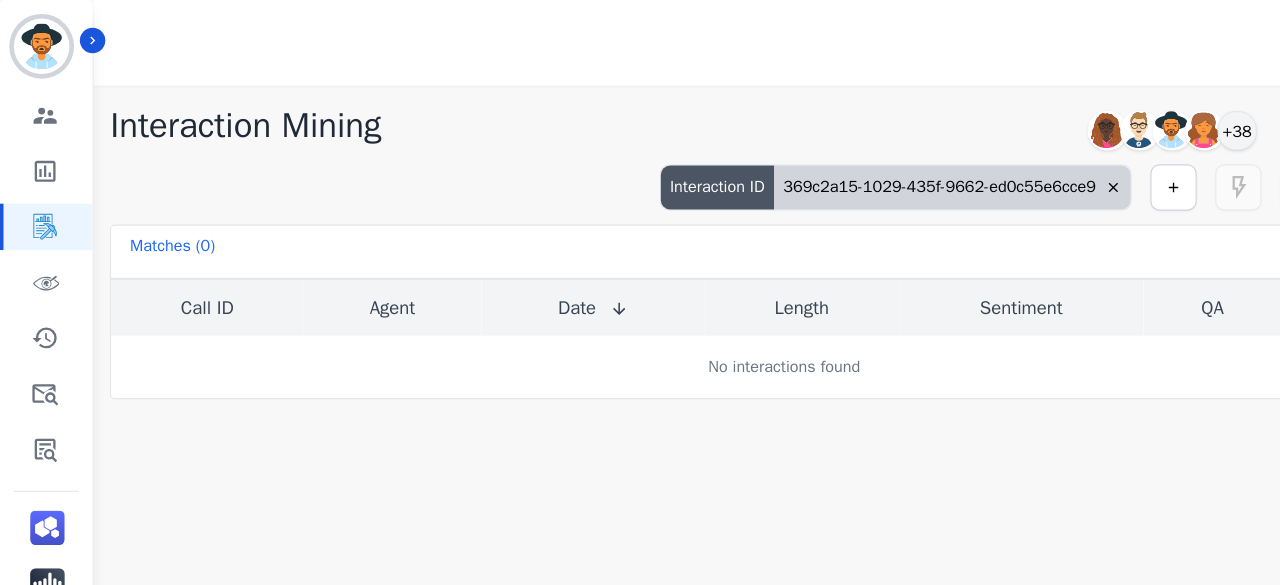 click 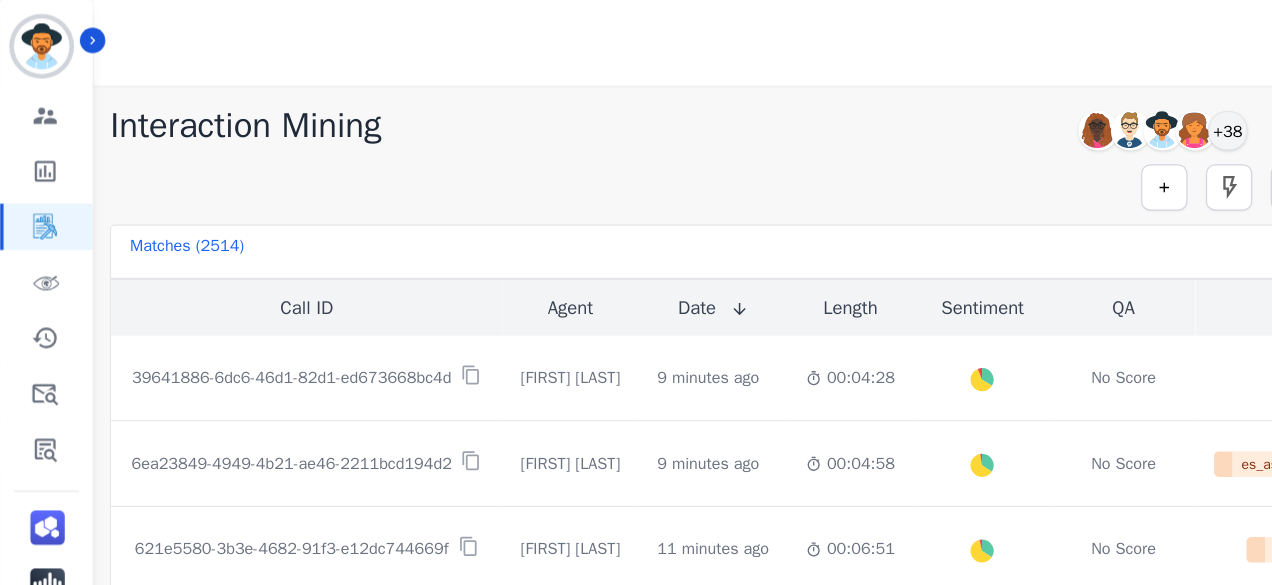 click on "Simple Search           Metric Search           Advanced Search           Saved Rules         Clear Filters" at bounding box center (673, 162) 